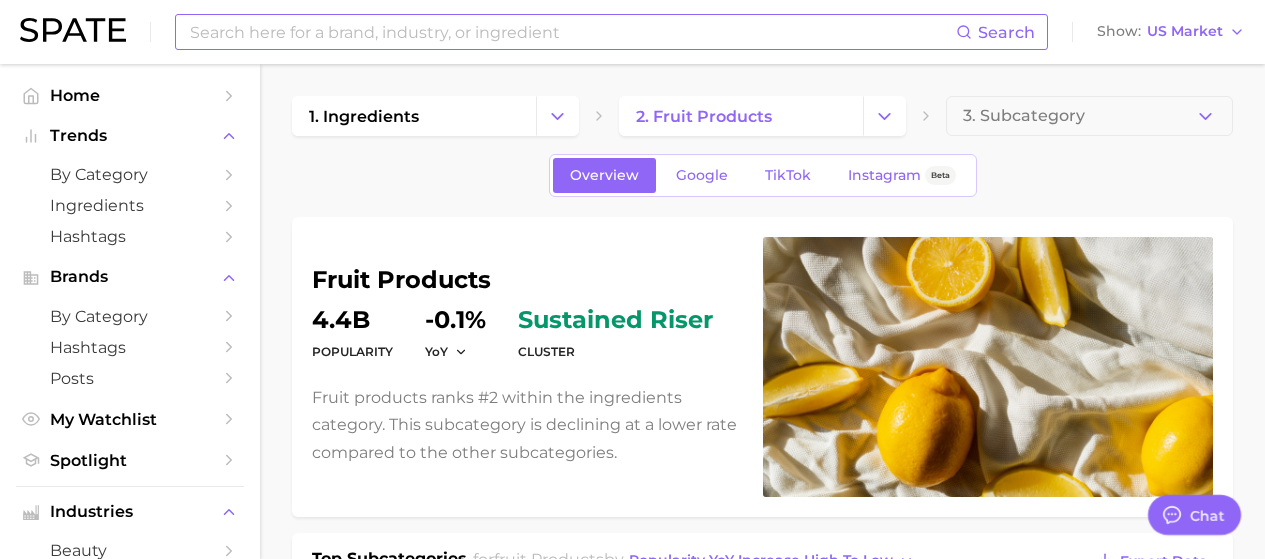scroll, scrollTop: 1606, scrollLeft: 0, axis: vertical 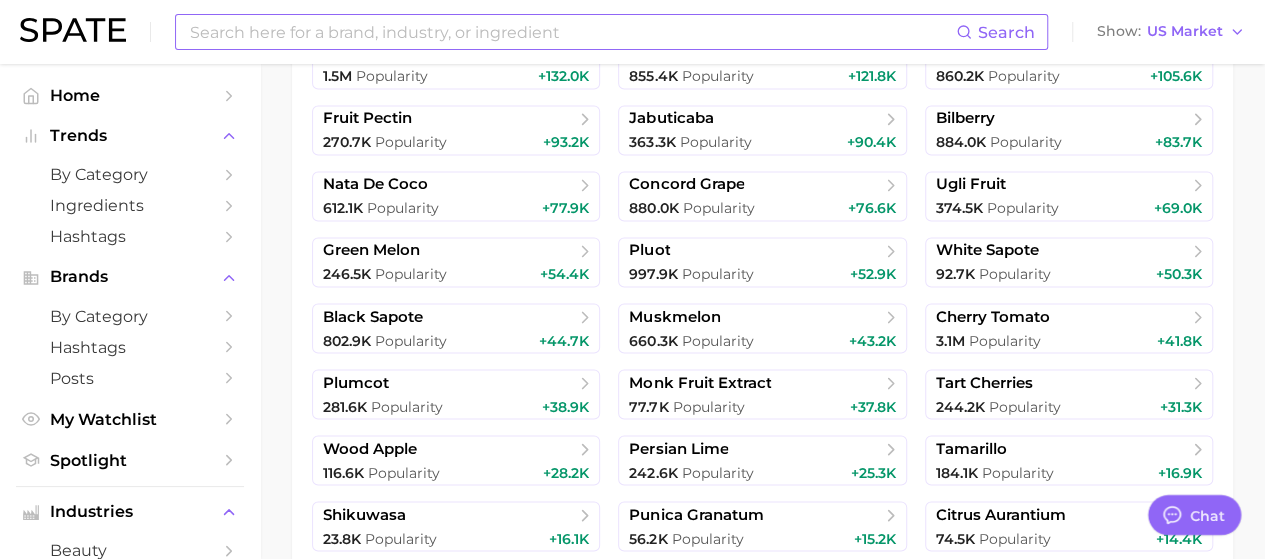 click at bounding box center (572, 32) 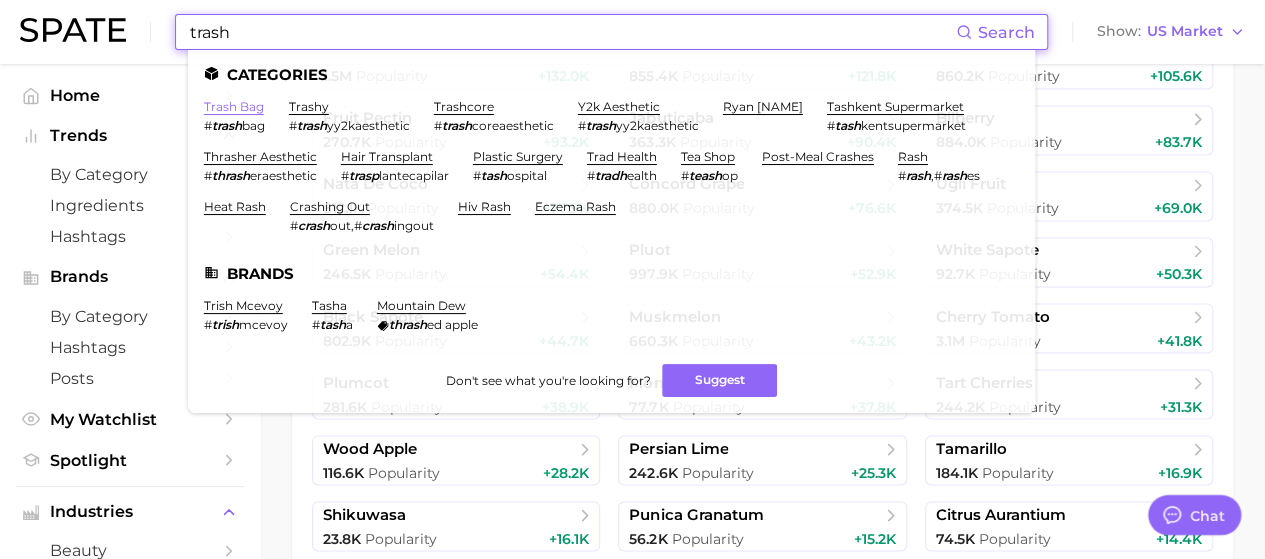 type on "trash" 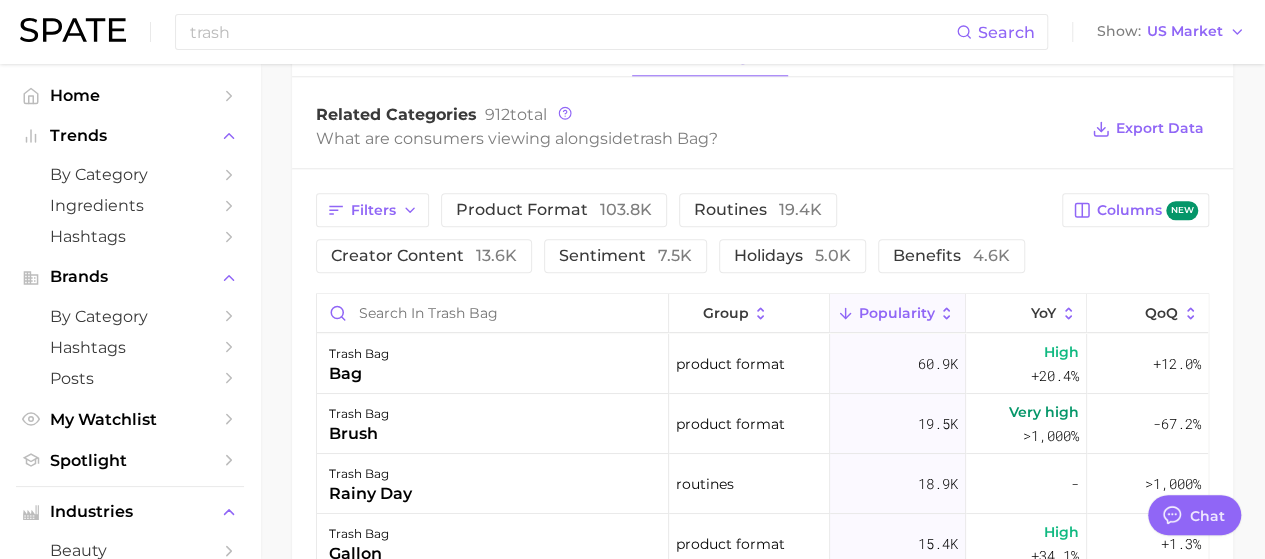 scroll, scrollTop: 961, scrollLeft: 0, axis: vertical 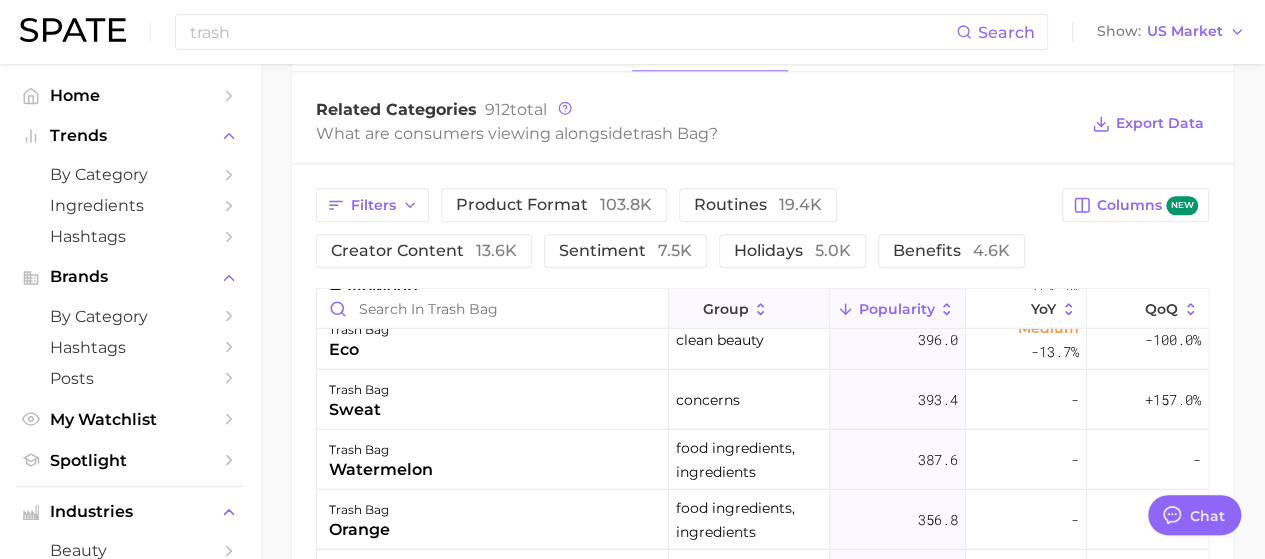 click on "group" at bounding box center (725, 308) 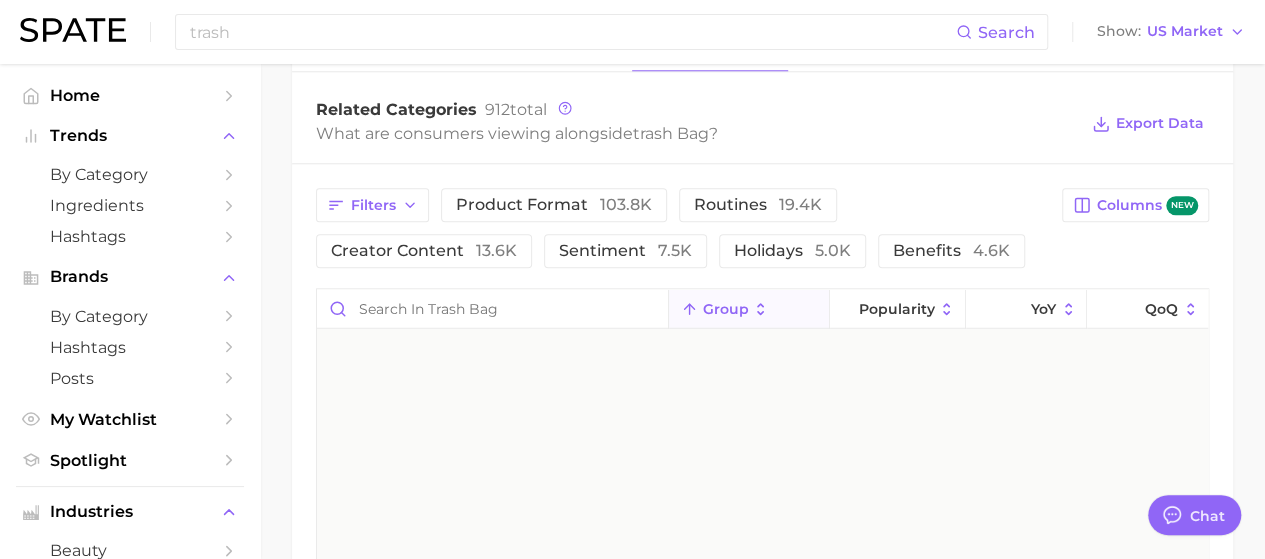 scroll, scrollTop: 0, scrollLeft: 0, axis: both 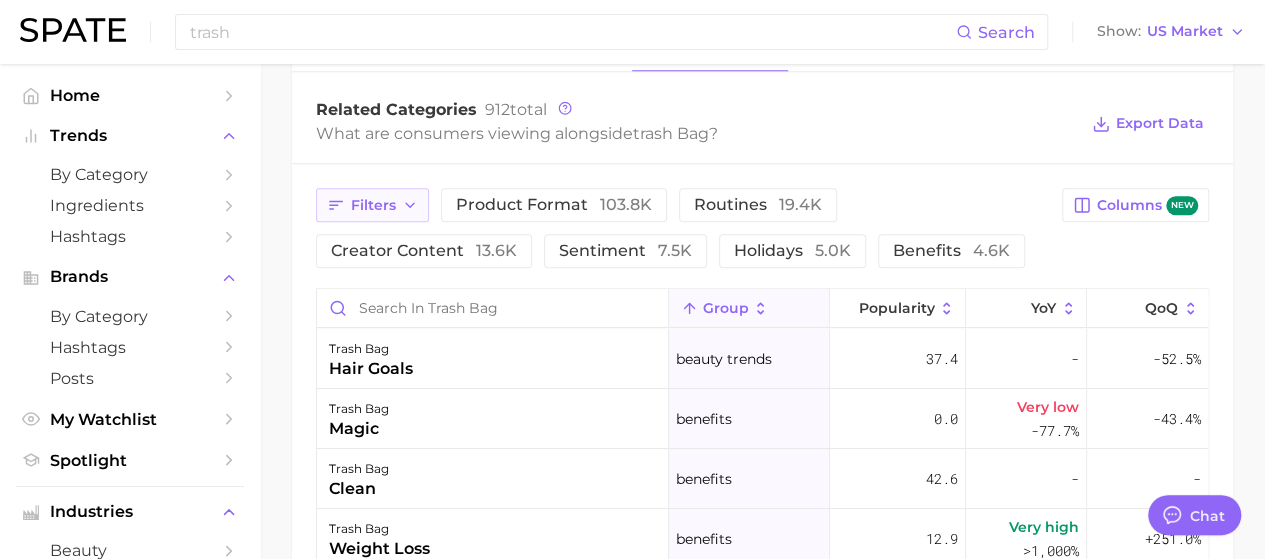click on "Filters" at bounding box center (373, 205) 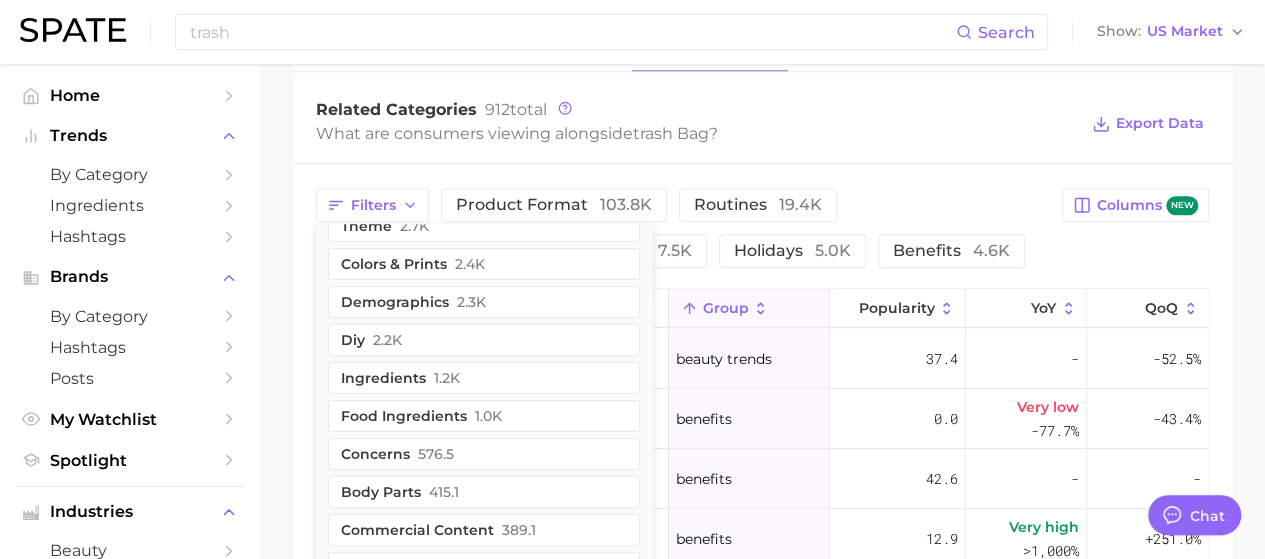 scroll, scrollTop: 180, scrollLeft: 0, axis: vertical 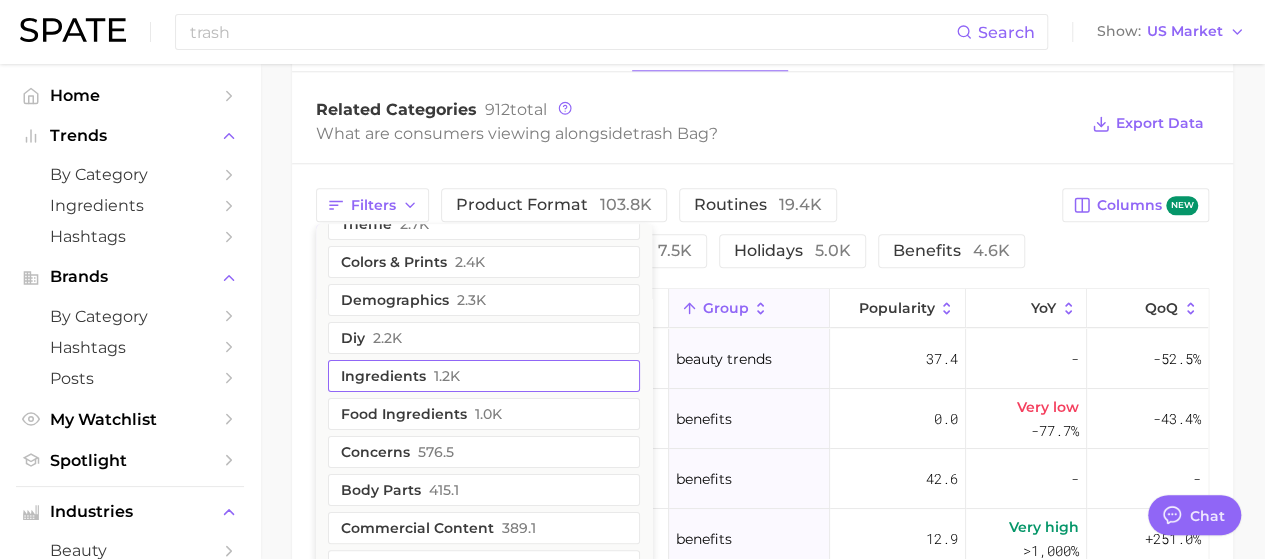 type 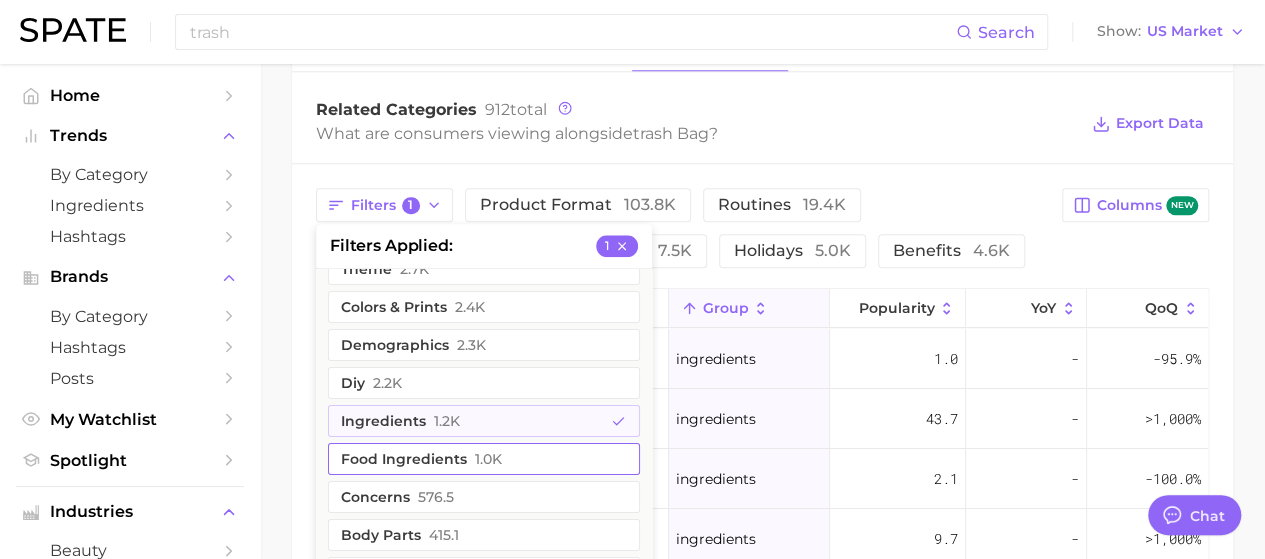 type 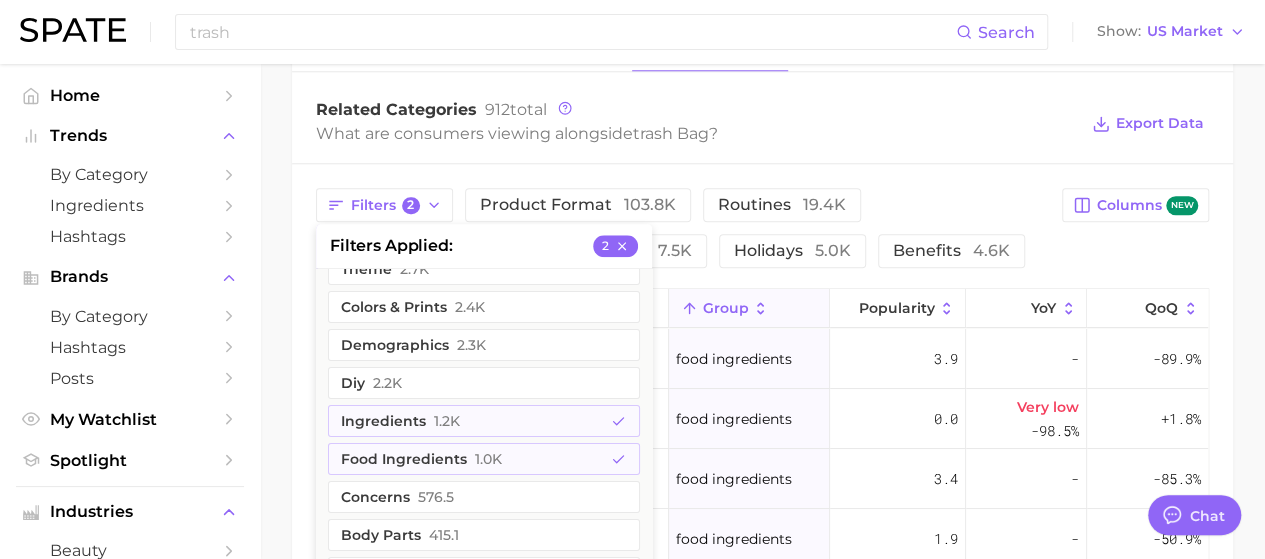 click on "Filters 2 filters applied 2 clean beauty   3.9k location types   3.8k retailers   3.6k purchases   3.2k theme   2.7k colors & prints   2.4k demographics   2.3k diy   2.2k ingredients   1.2k food ingredients   1.0k concerns   576.5 body parts   415.1 commercial content   389.1 questions   340.8 geographic location   335.5 scents   229.5 hair looks   209.2 social media   166.5 company   126.7 influencers   65.5 eye shape & color   45.1 beauty trends   37.4 packaging   7.9 hair type   2.9 recipe   2.2 economy   1.7 skin tone   0.3 experts & advisers   0.0 taste & composition   0.0 product format   103.8k routines   19.4k creator content   13.6k sentiment   7.5k holidays   5.0k benefits   4.6k" at bounding box center [683, 228] 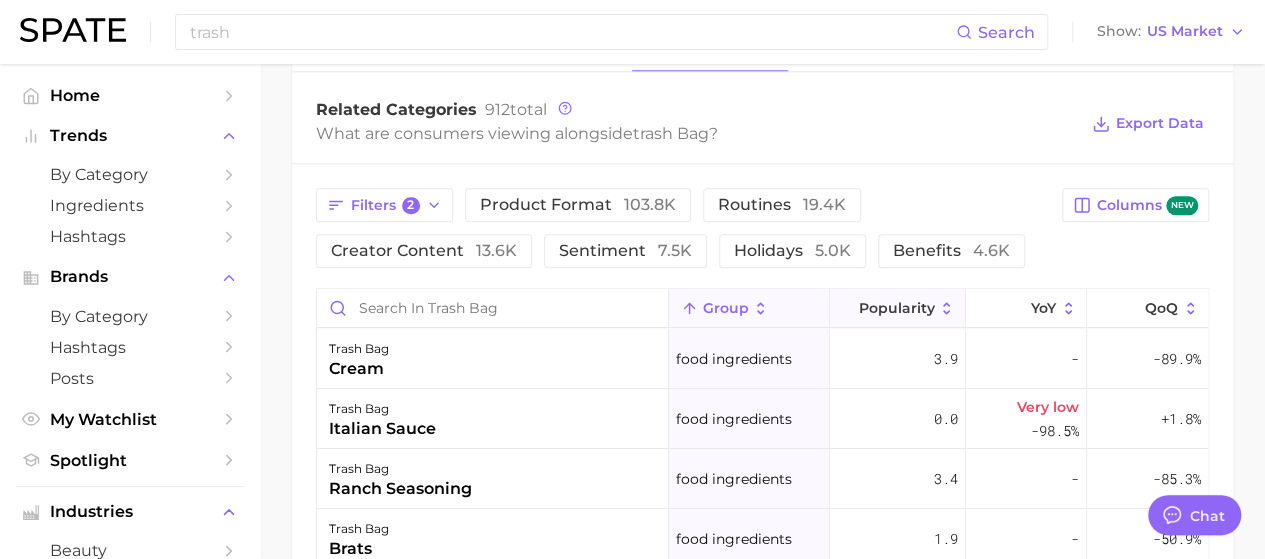 click on "Popularity" at bounding box center [898, 308] 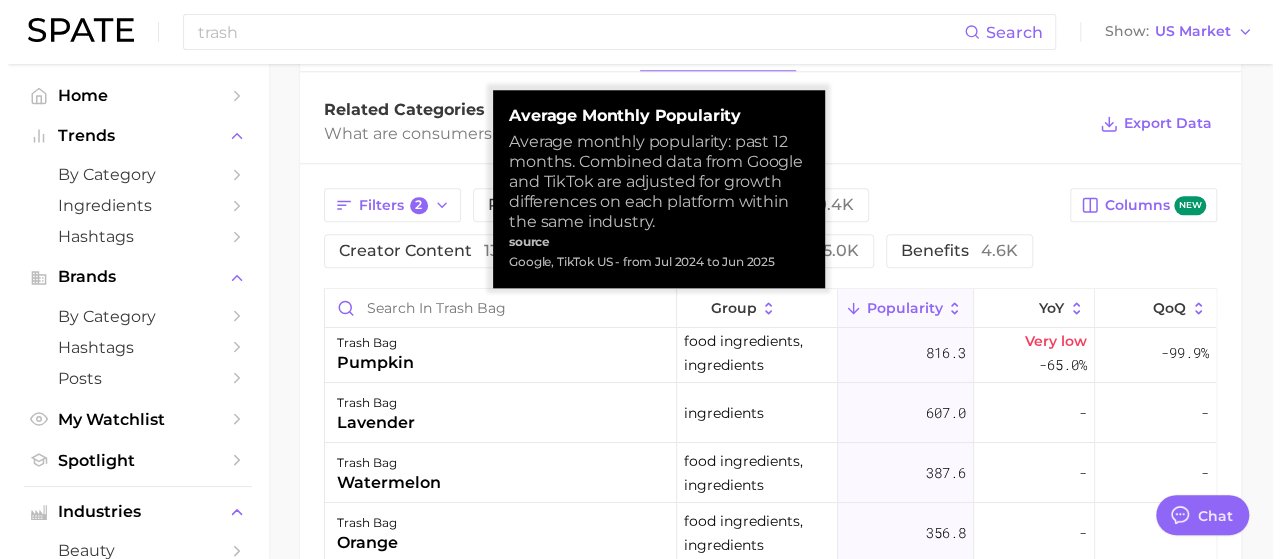 scroll, scrollTop: 6, scrollLeft: 0, axis: vertical 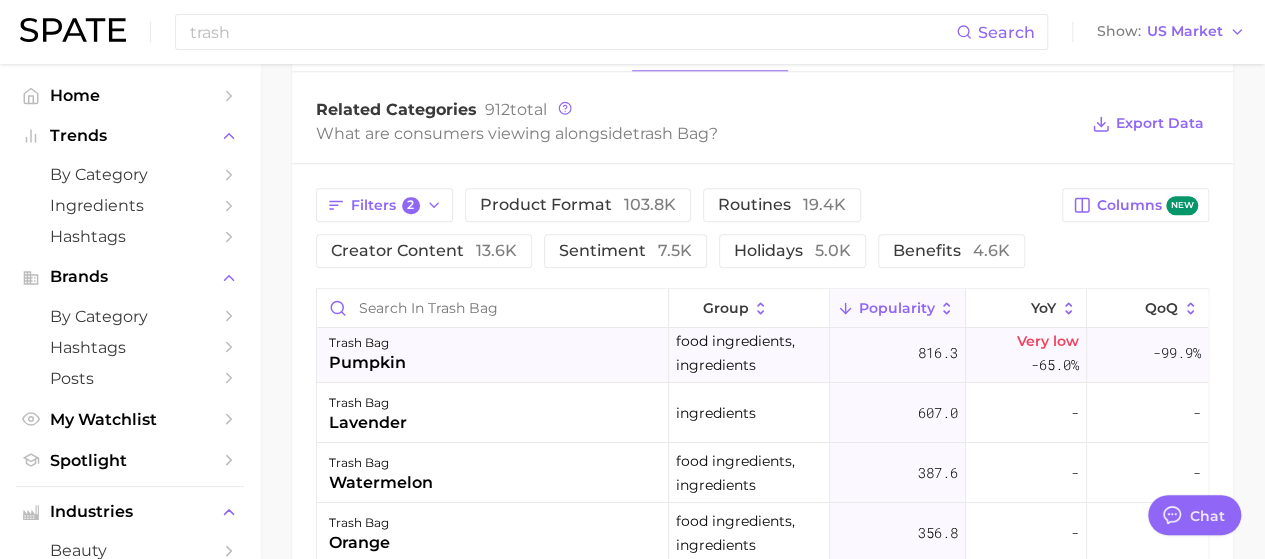 click on "trash bag pumpkin" at bounding box center (493, 353) 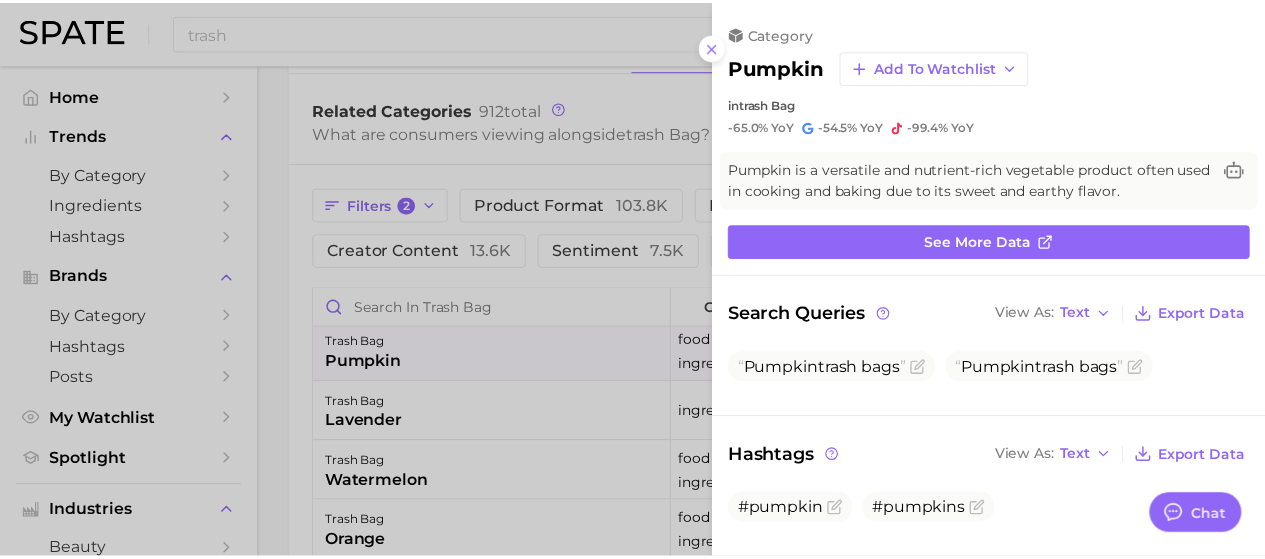 scroll, scrollTop: 0, scrollLeft: 0, axis: both 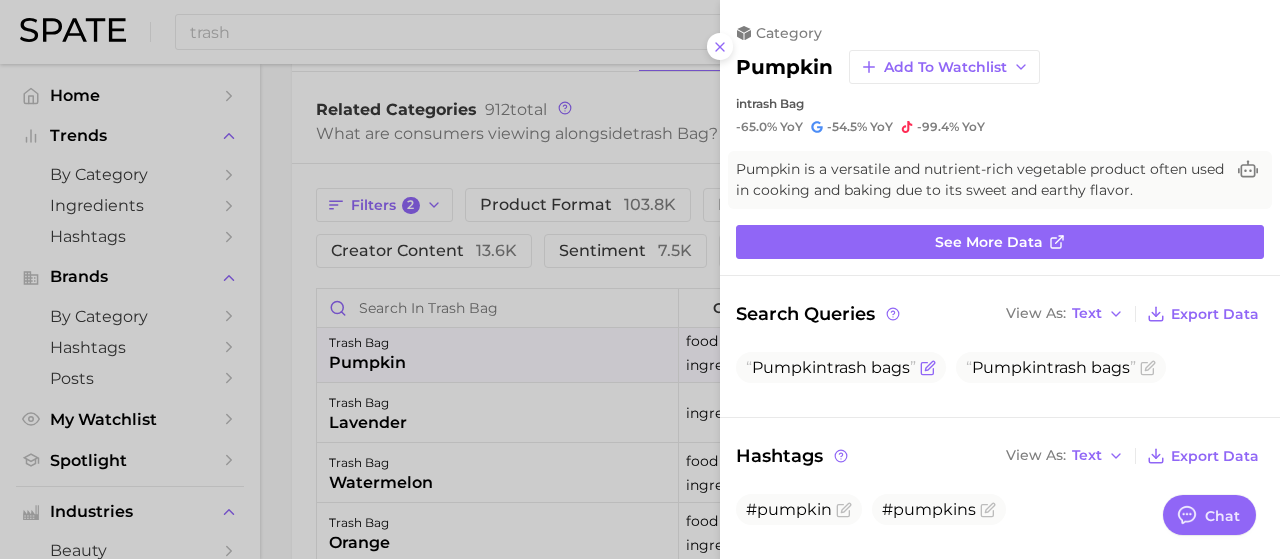 click on "Pumpkin  trash bags" at bounding box center [831, 367] 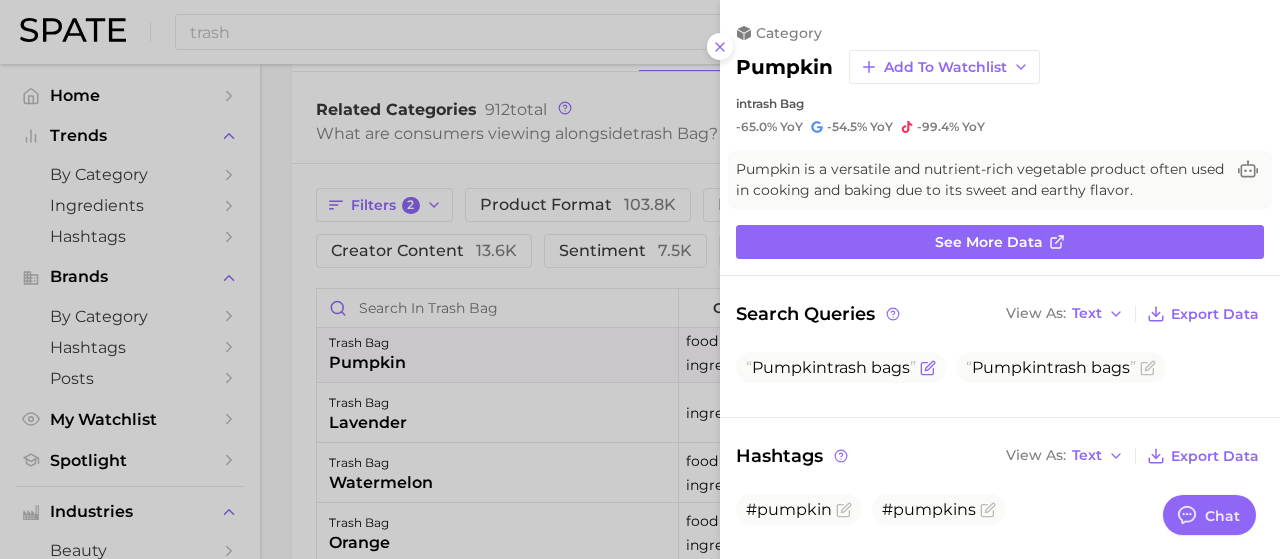 click 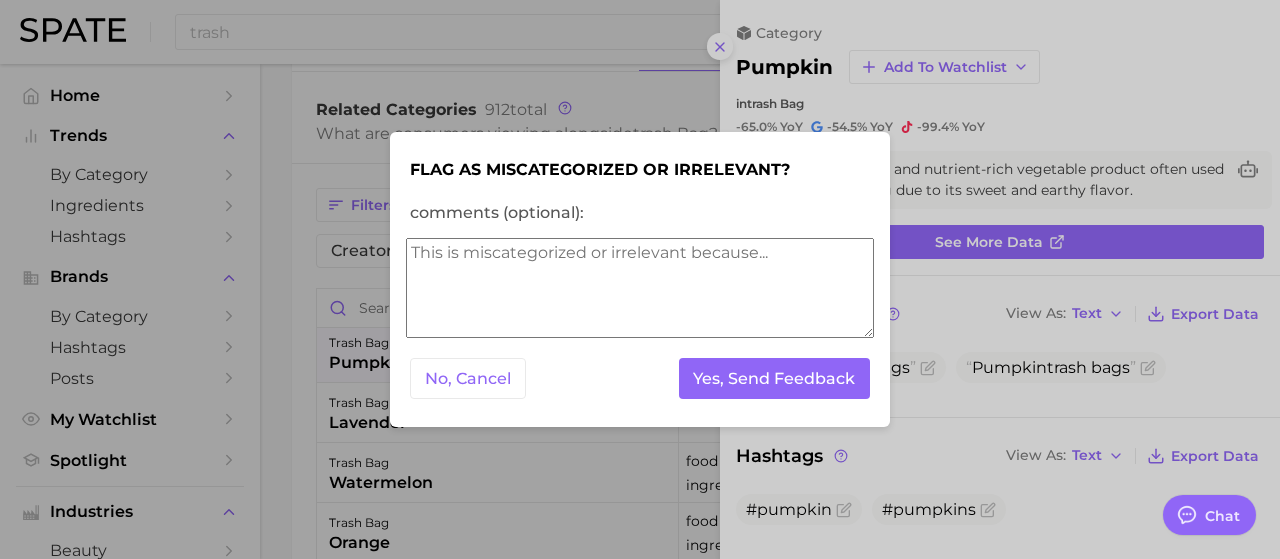 click at bounding box center (640, 279) 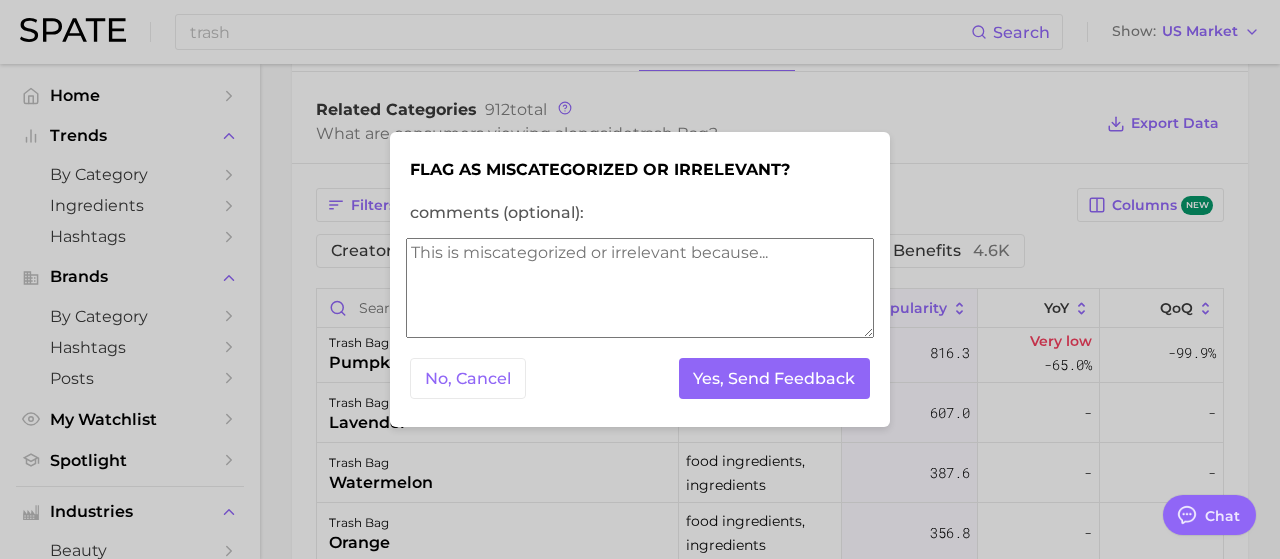 click at bounding box center [640, 279] 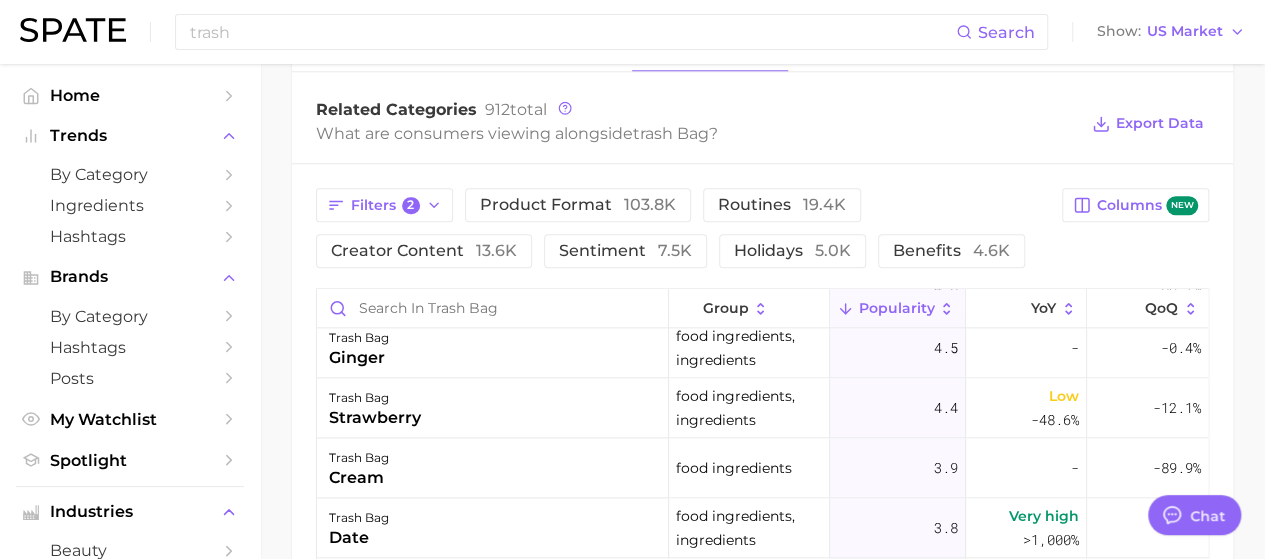 scroll, scrollTop: 1332, scrollLeft: 0, axis: vertical 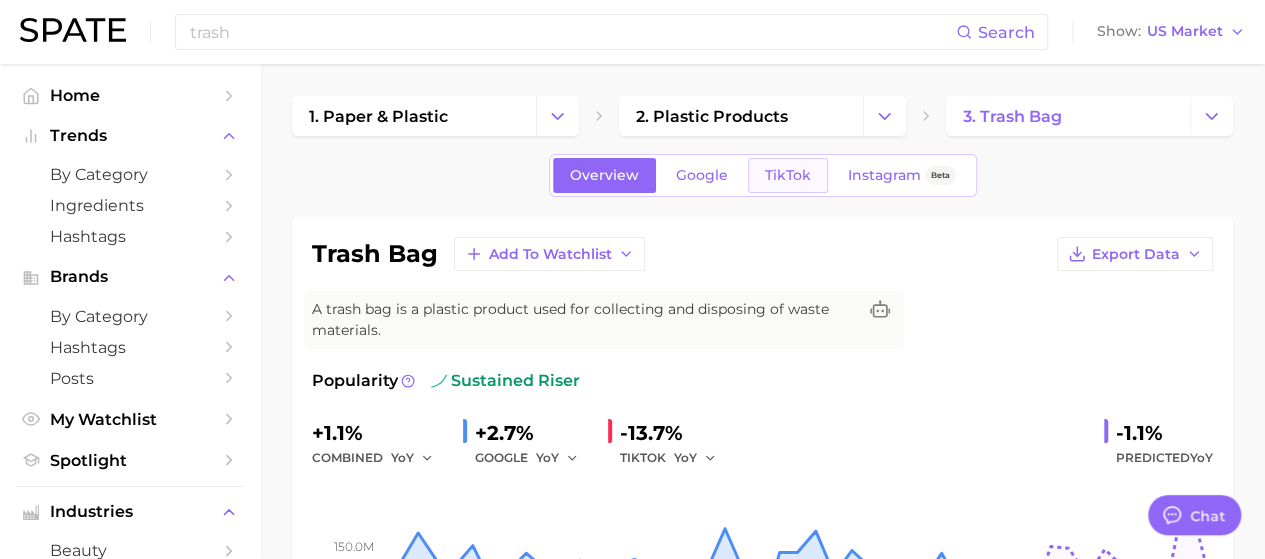 click on "TikTok" at bounding box center (788, 175) 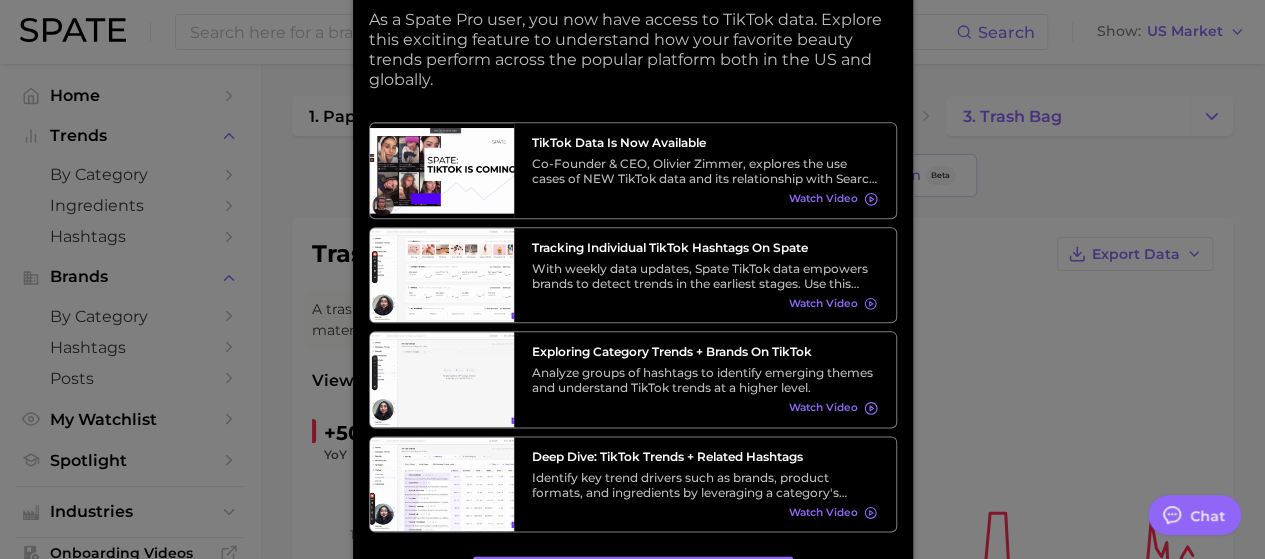 scroll, scrollTop: 0, scrollLeft: 0, axis: both 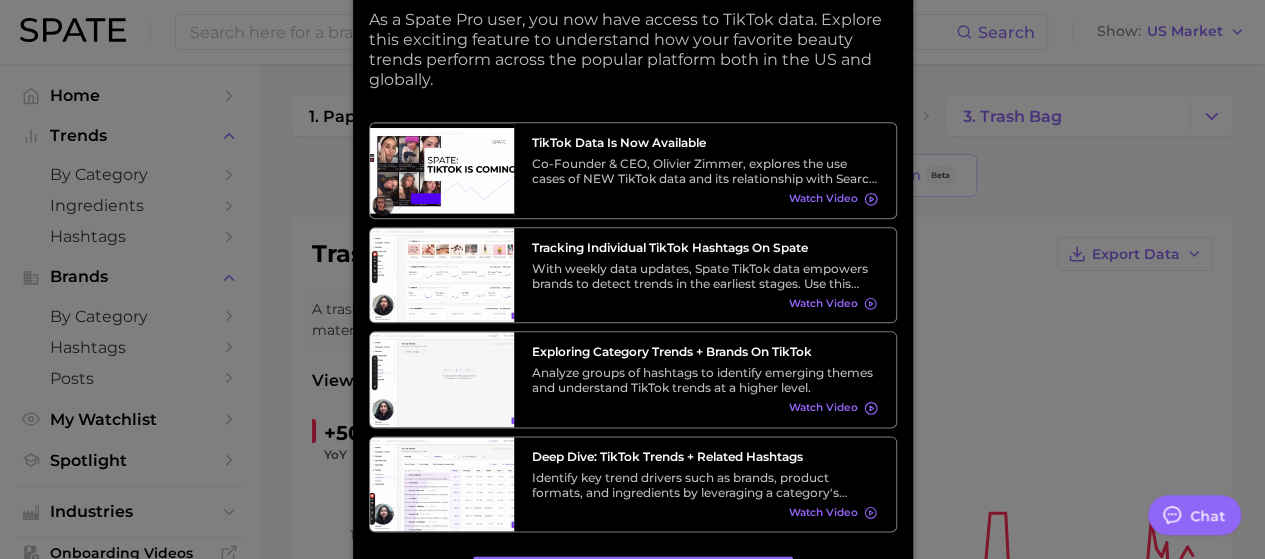 click at bounding box center [632, 1023] 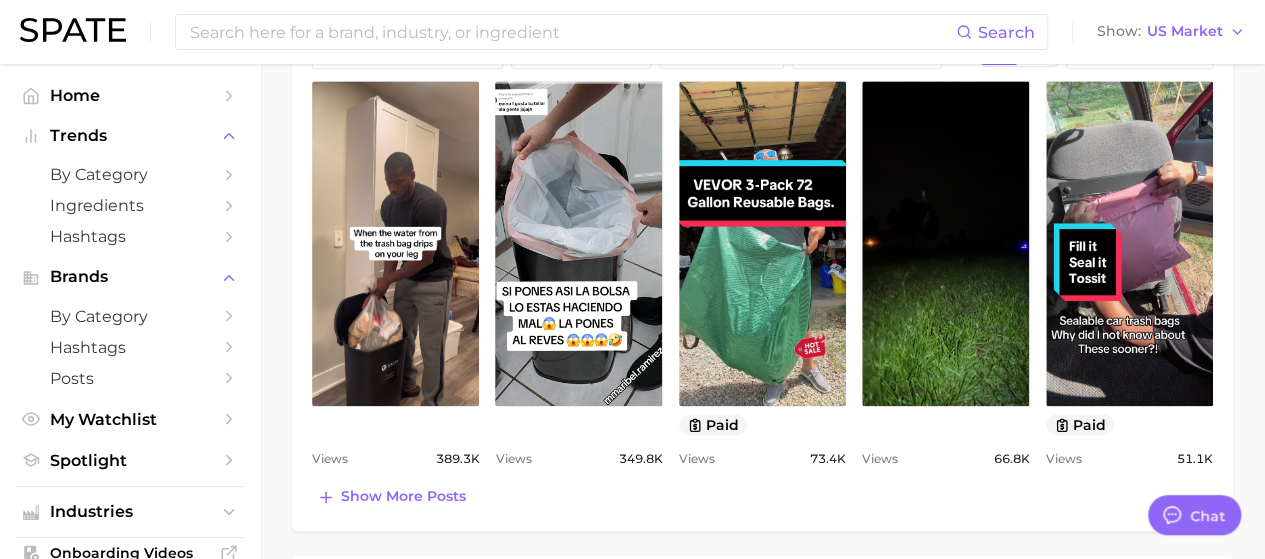 scroll, scrollTop: 1056, scrollLeft: 0, axis: vertical 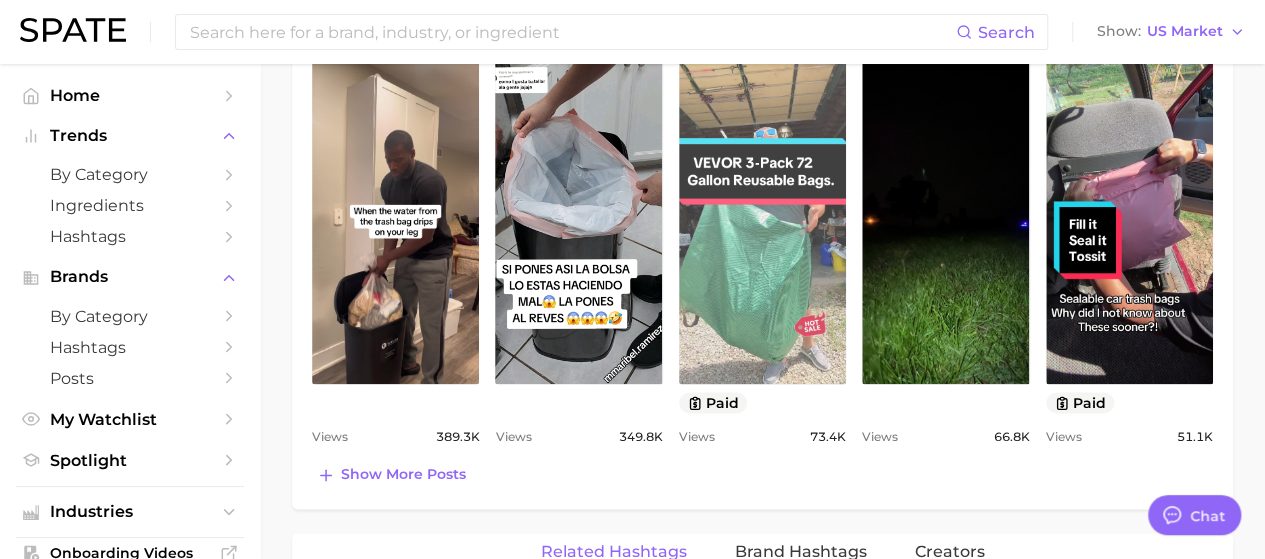 click on "view post on TikTok" at bounding box center [762, 221] 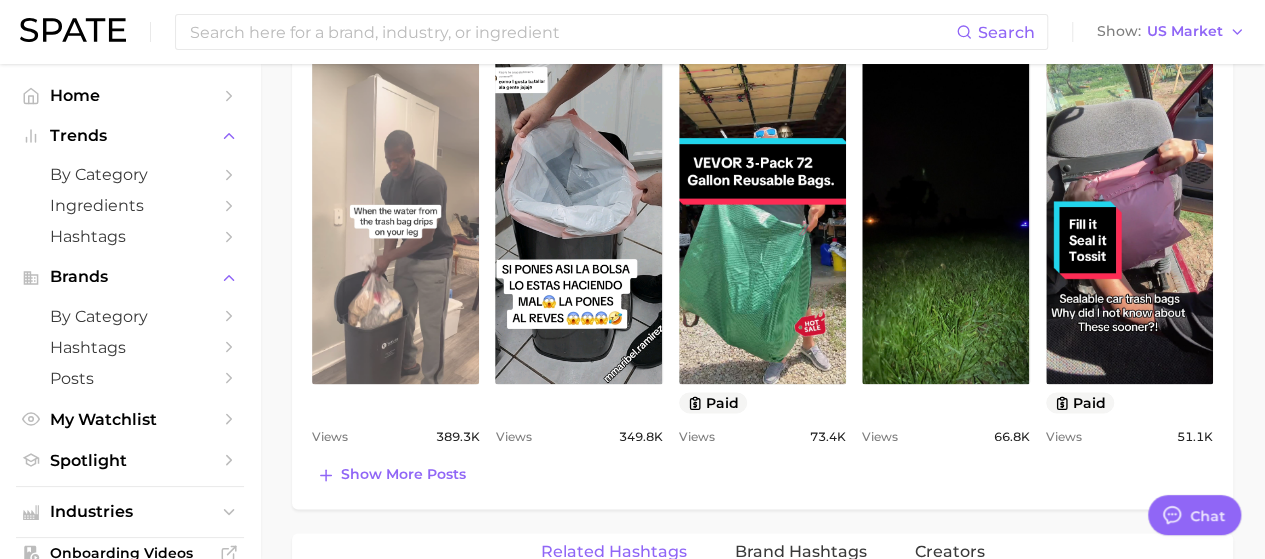 click on "view post on TikTok" at bounding box center [395, 221] 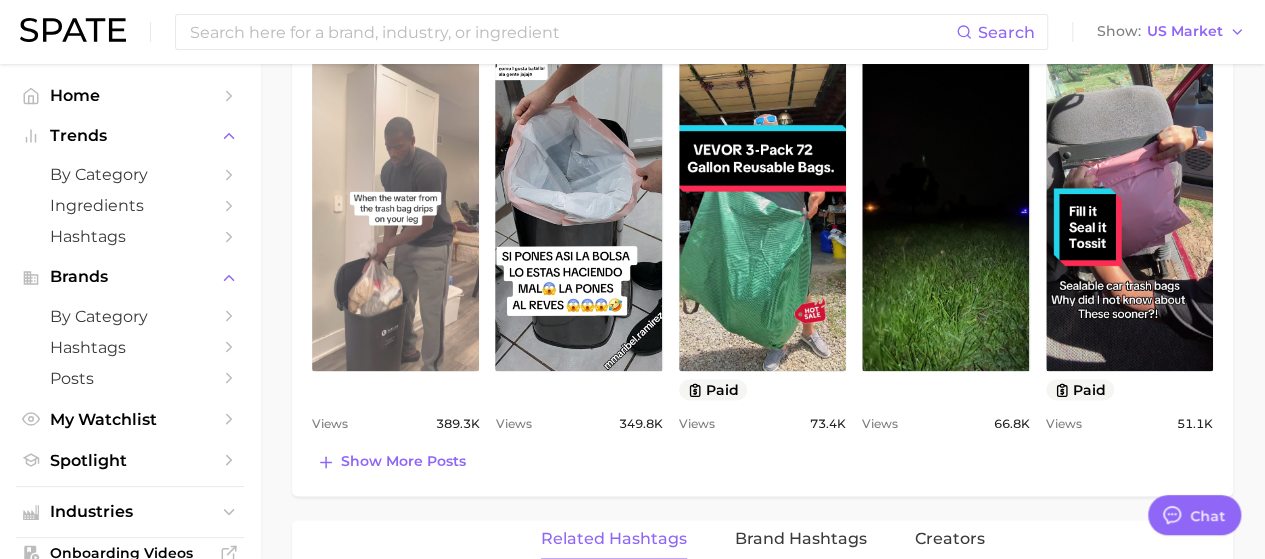 scroll, scrollTop: 1070, scrollLeft: 0, axis: vertical 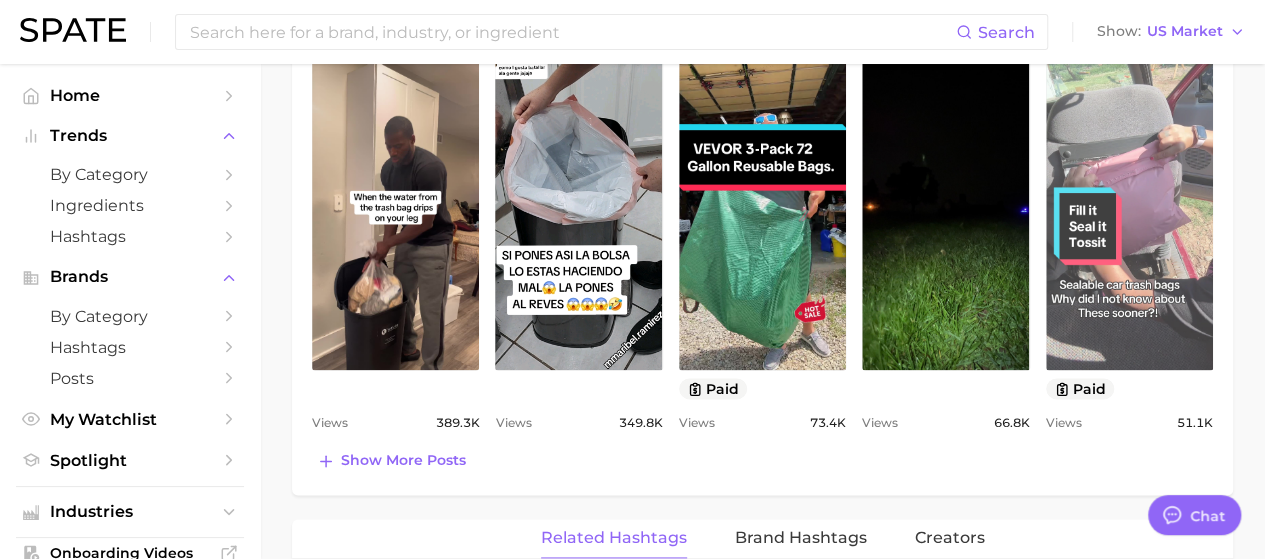 click on "view post on TikTok" at bounding box center (1129, 207) 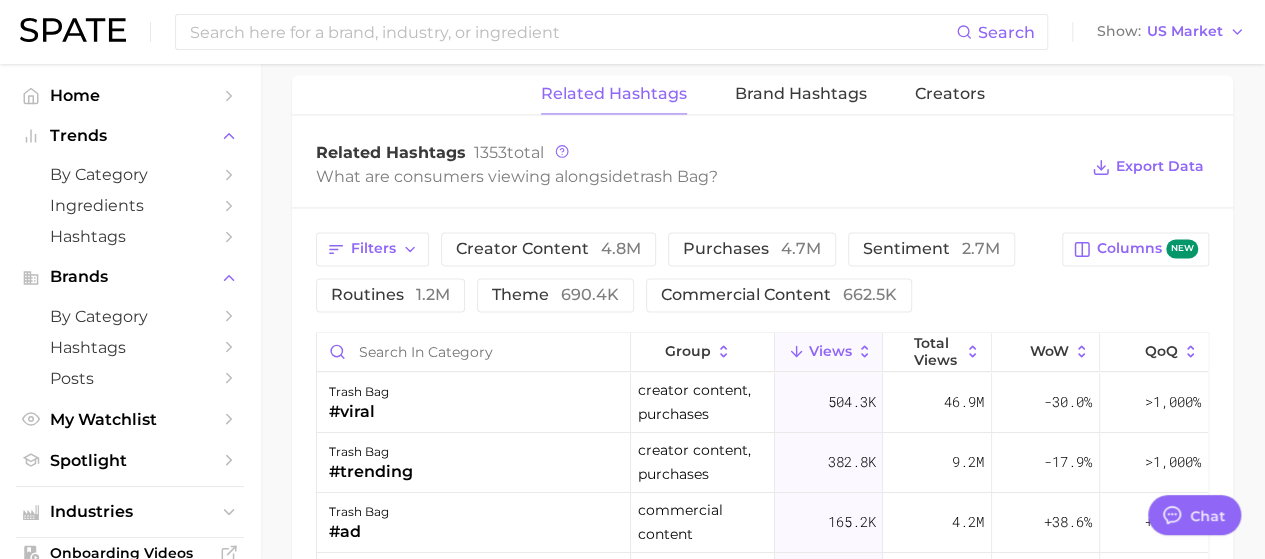 scroll, scrollTop: 1519, scrollLeft: 0, axis: vertical 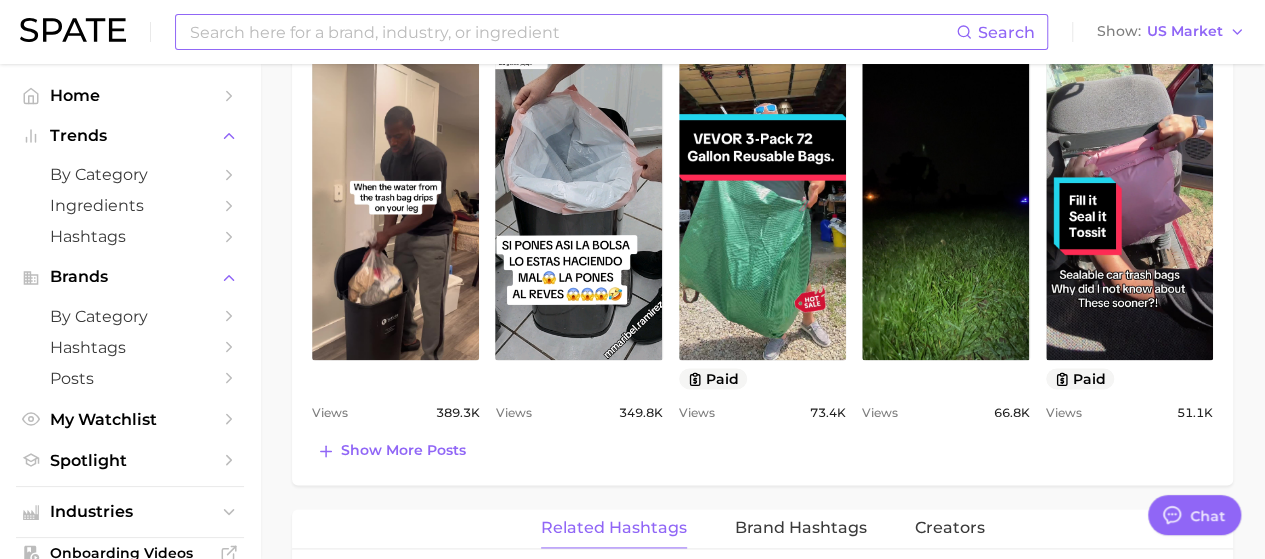 click at bounding box center [572, 32] 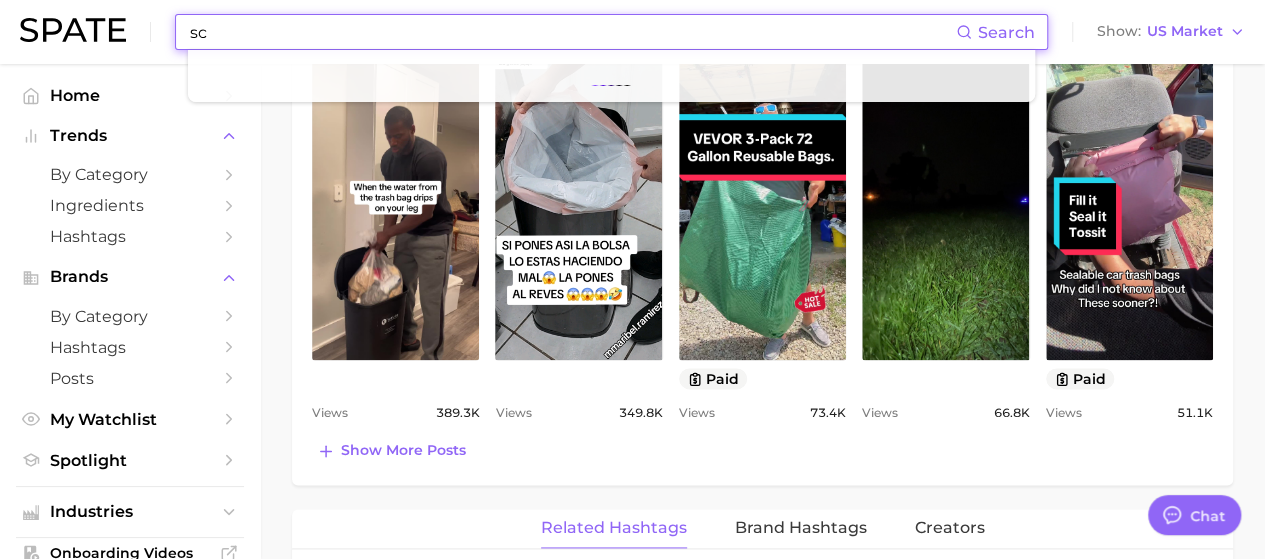 type on "s" 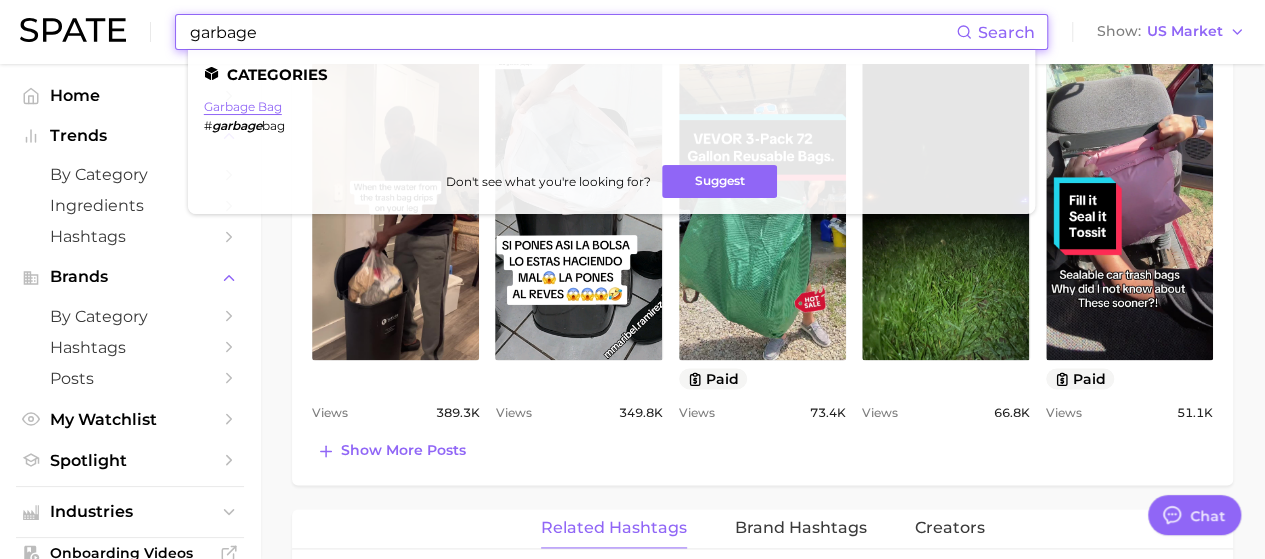 type on "garbage" 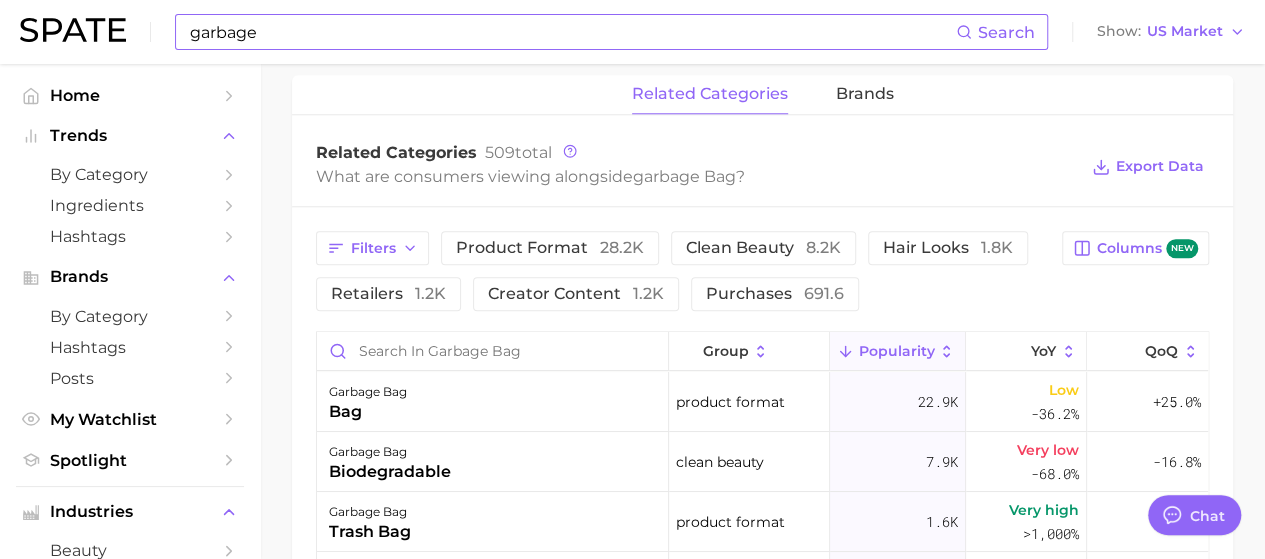 scroll, scrollTop: 918, scrollLeft: 0, axis: vertical 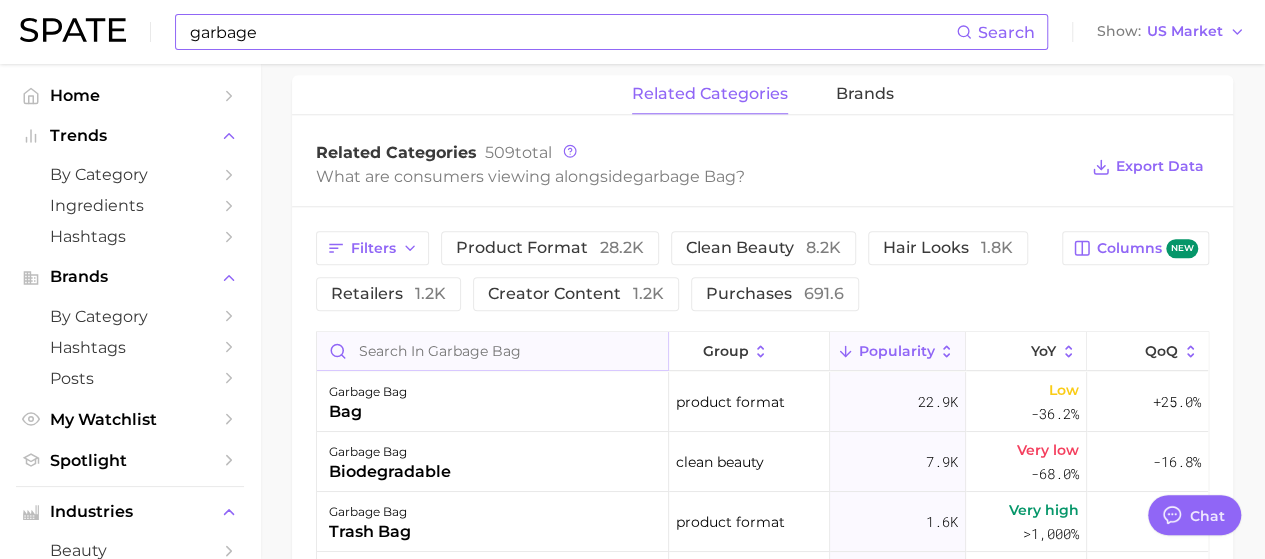 click at bounding box center (492, 351) 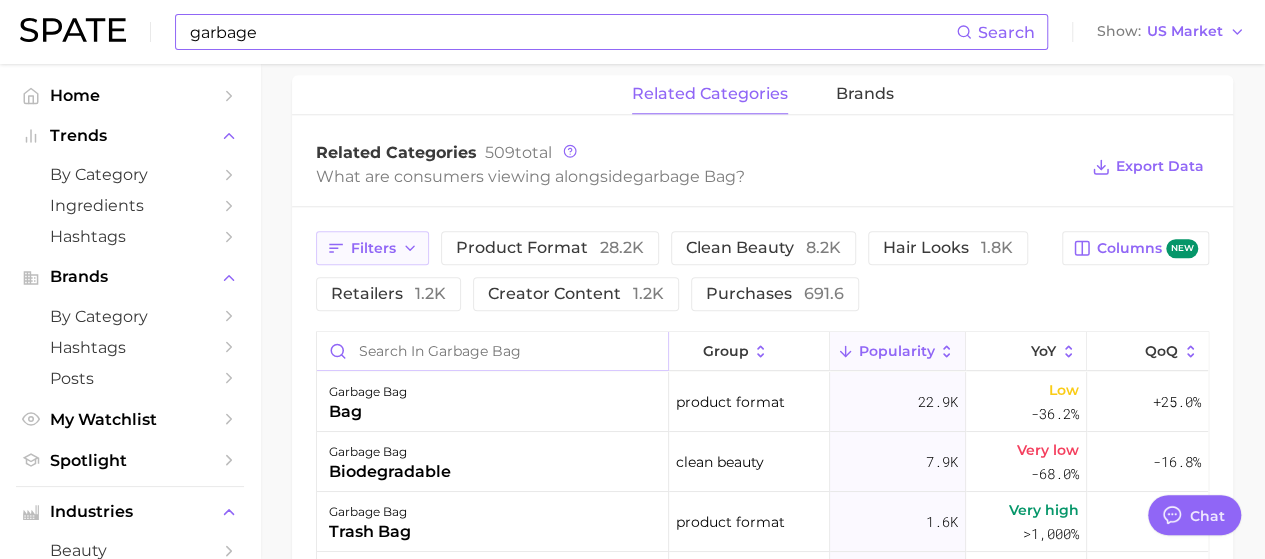 click 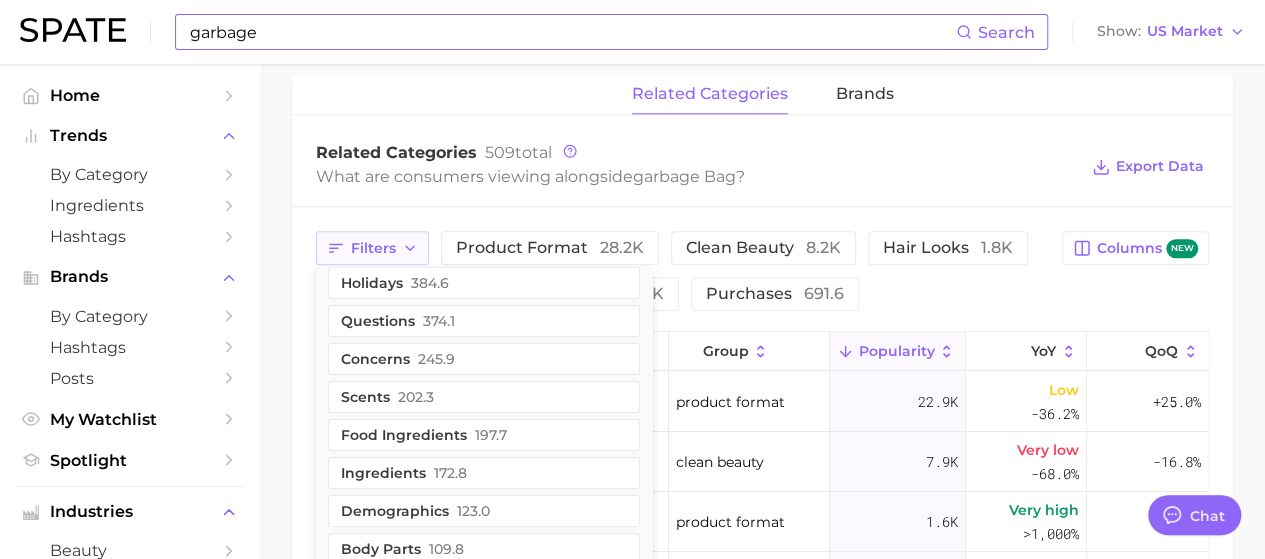scroll, scrollTop: 266, scrollLeft: 0, axis: vertical 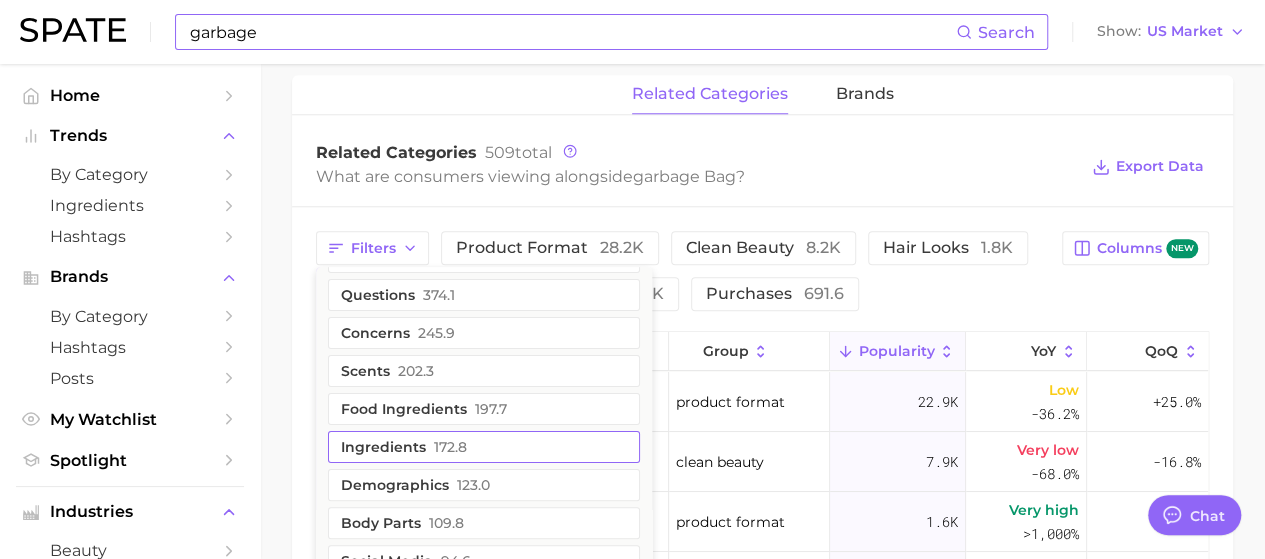 click on "ingredients   172.8" at bounding box center [484, 447] 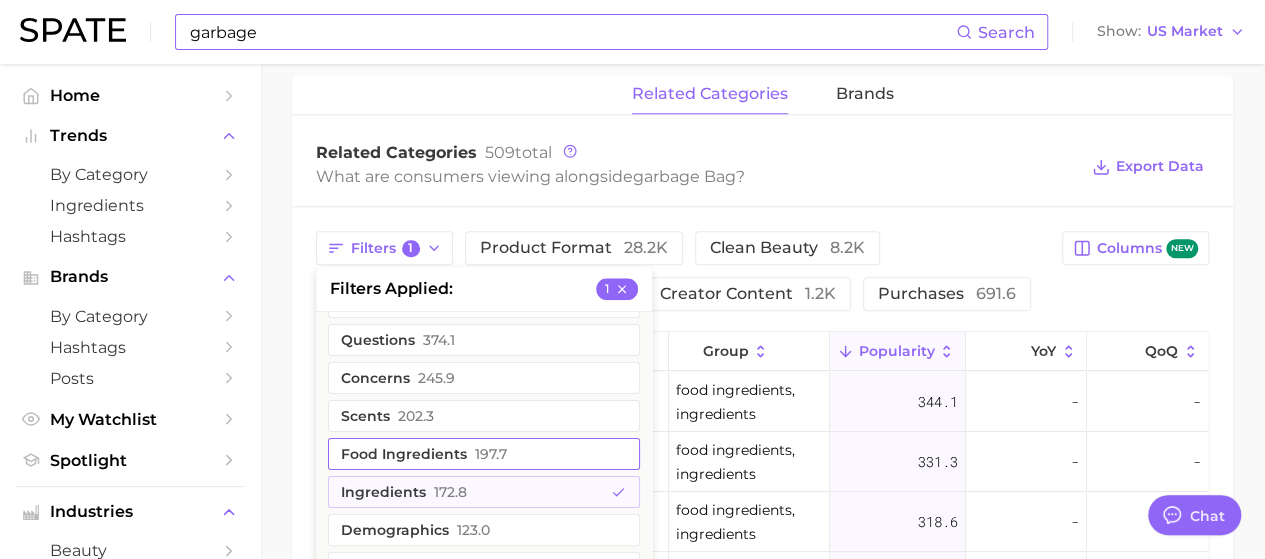 click on "food ingredients   197.7" at bounding box center (484, 454) 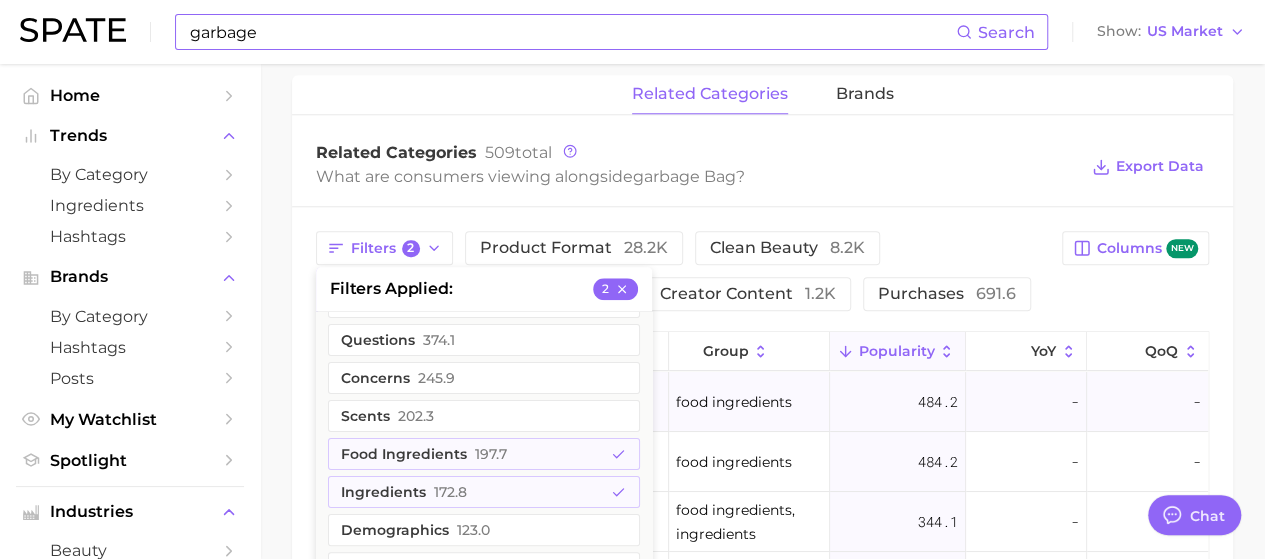 click on "food ingredients" at bounding box center [734, 402] 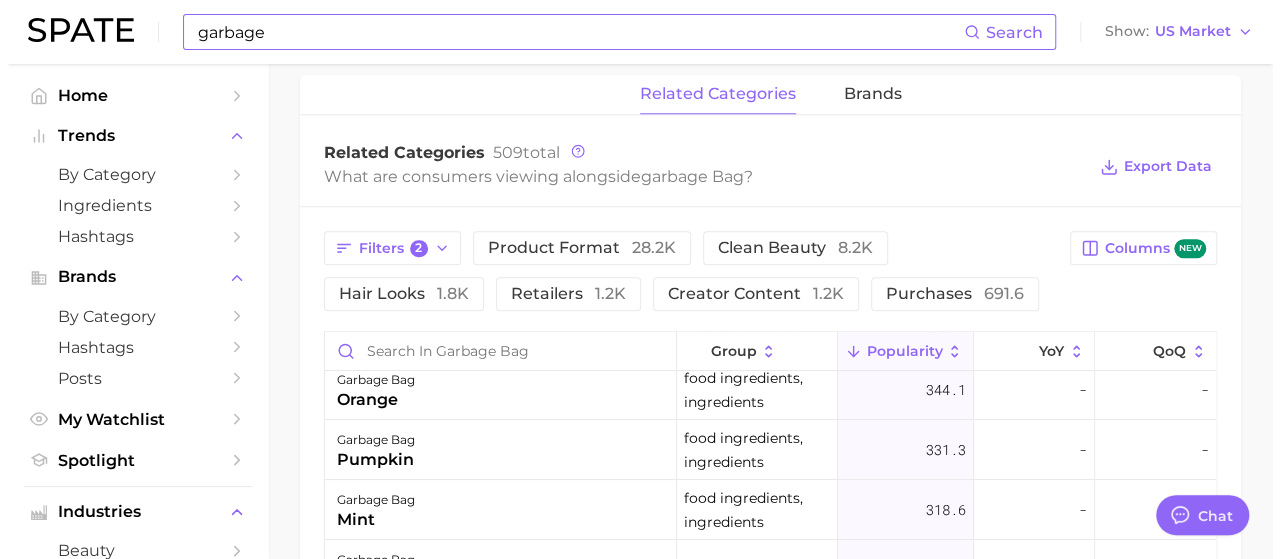 scroll, scrollTop: 116, scrollLeft: 0, axis: vertical 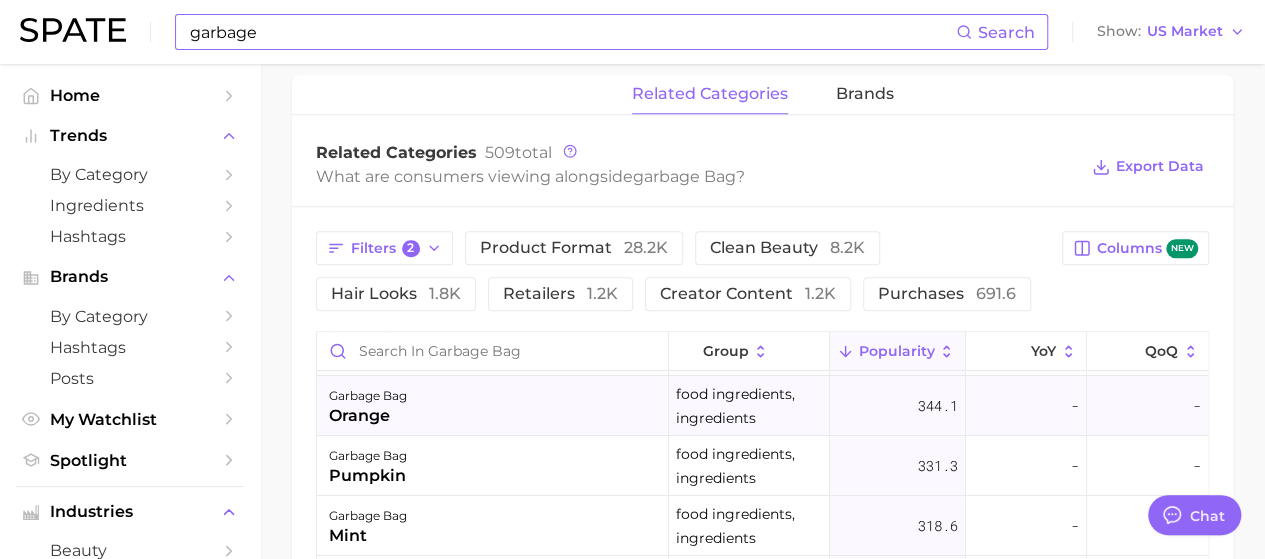 click on "garbage bag orange" at bounding box center [493, 406] 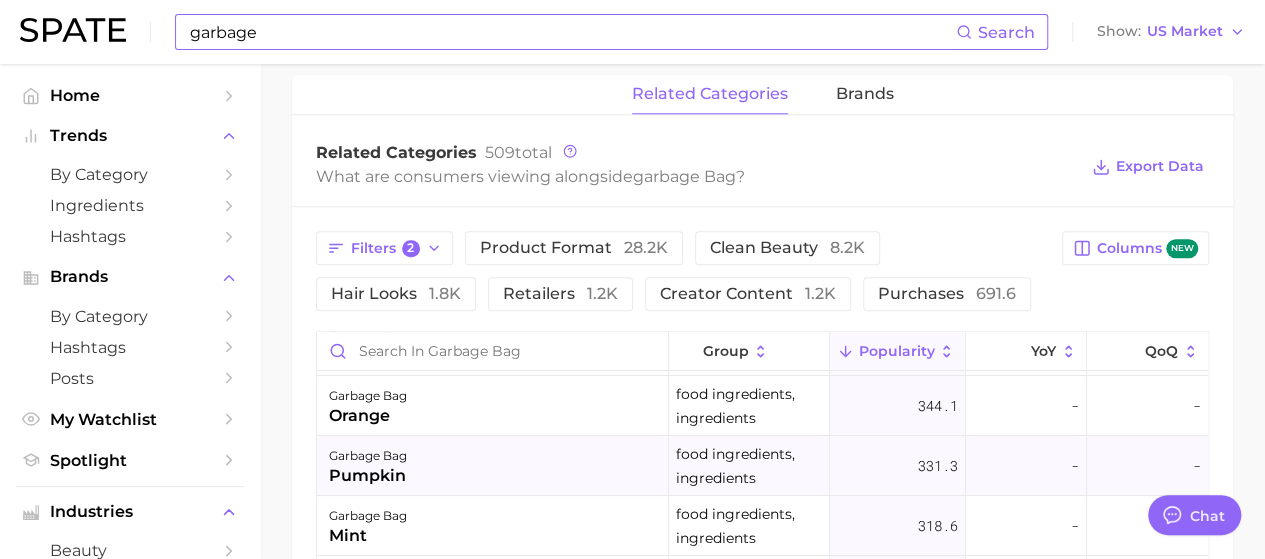 click on "garbage bag pumpkin" at bounding box center [493, 466] 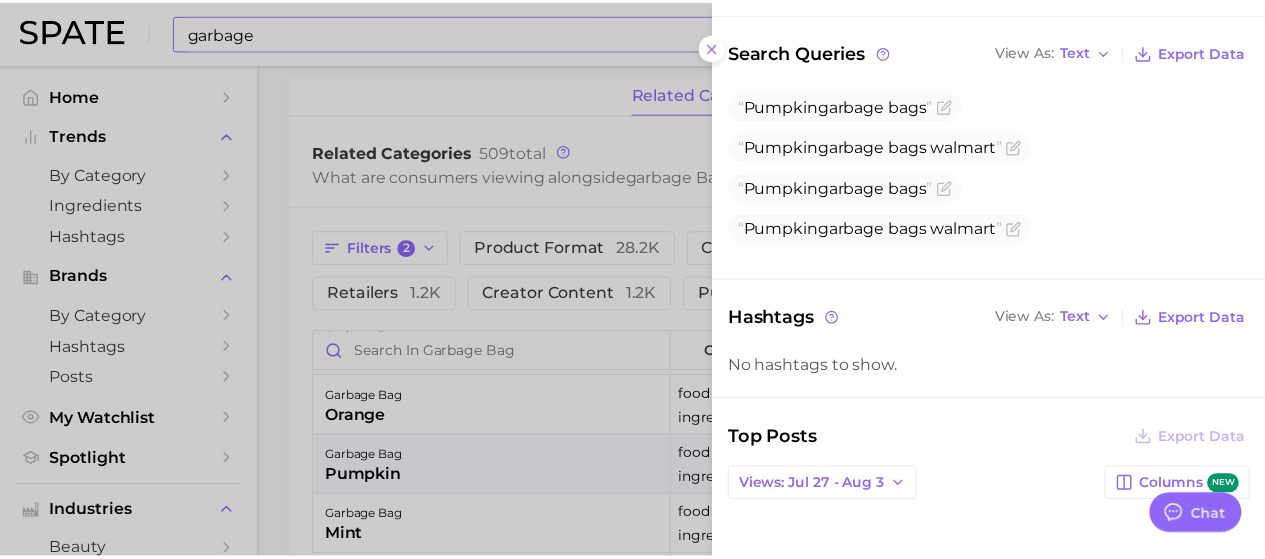 scroll, scrollTop: 263, scrollLeft: 0, axis: vertical 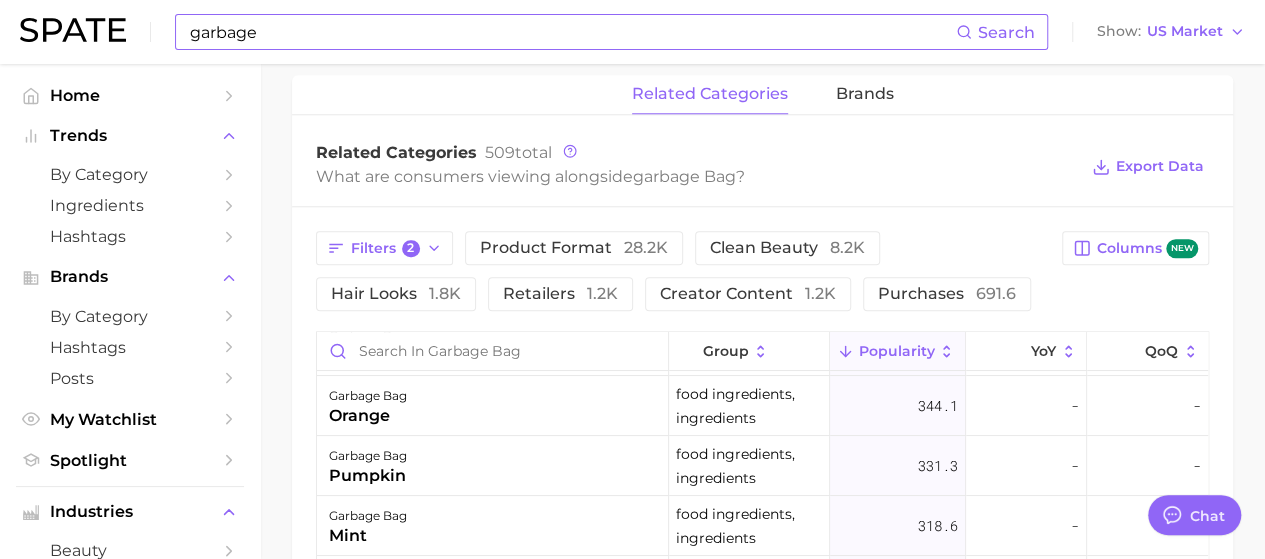 click 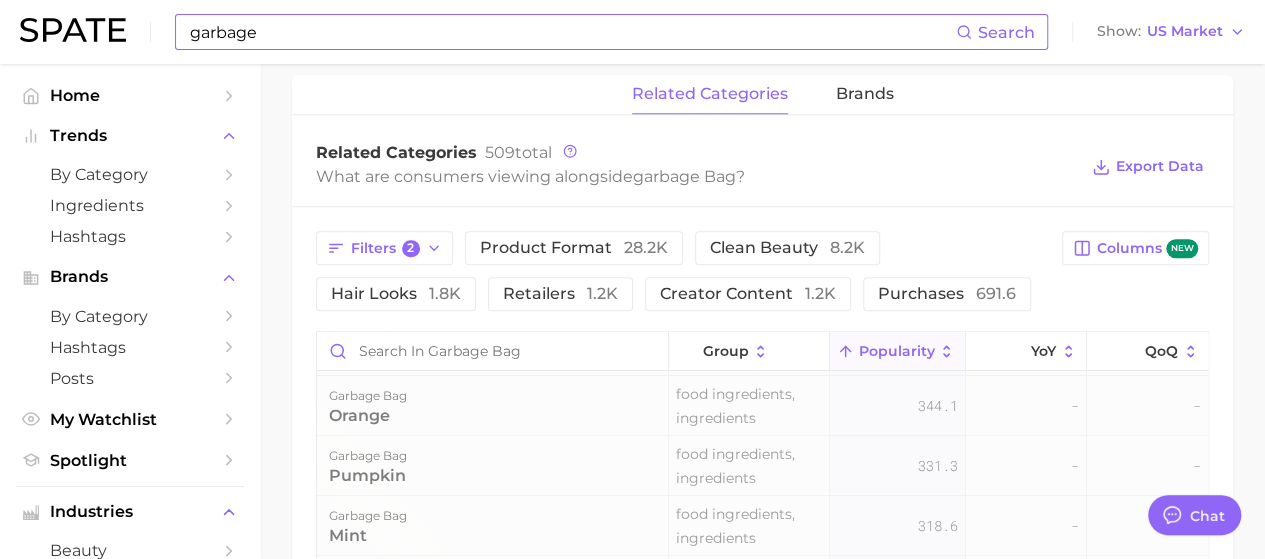 scroll, scrollTop: 0, scrollLeft: 0, axis: both 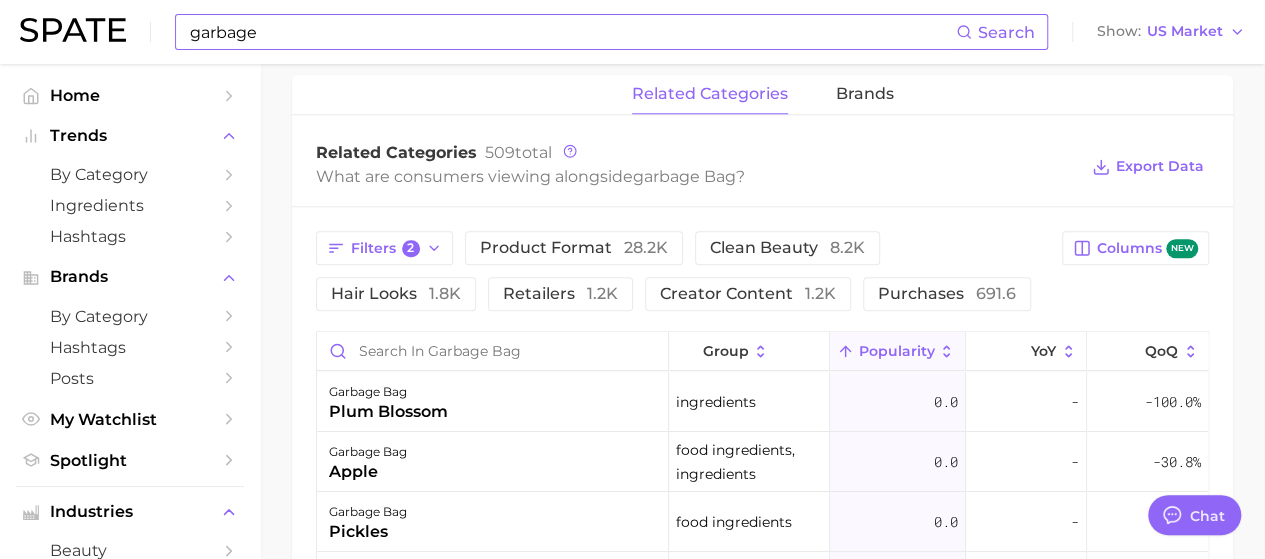 click 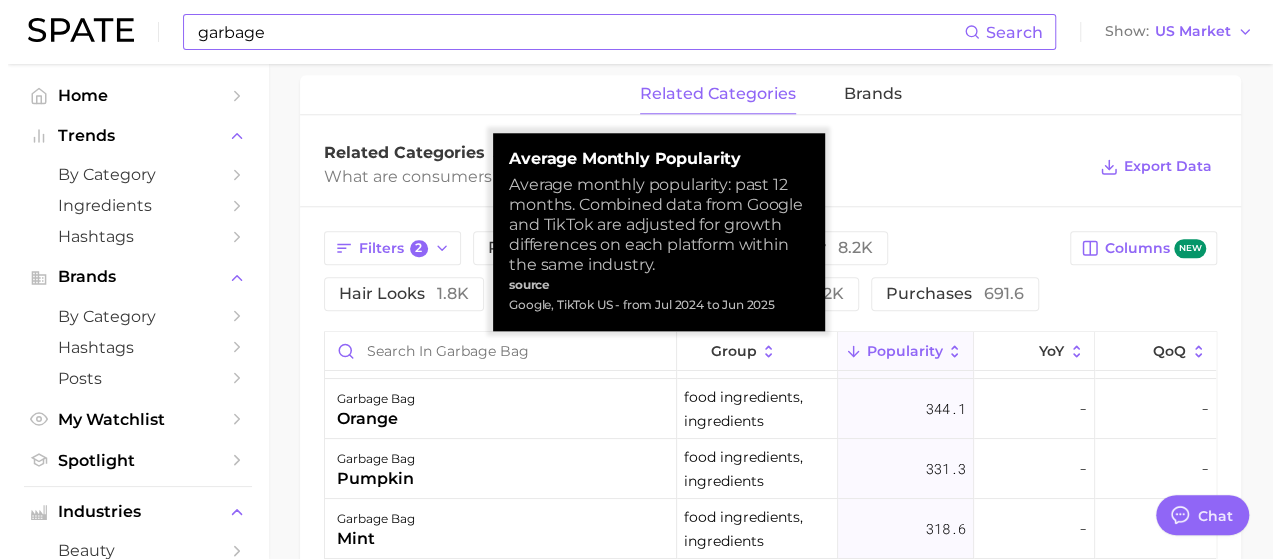 scroll, scrollTop: 115, scrollLeft: 0, axis: vertical 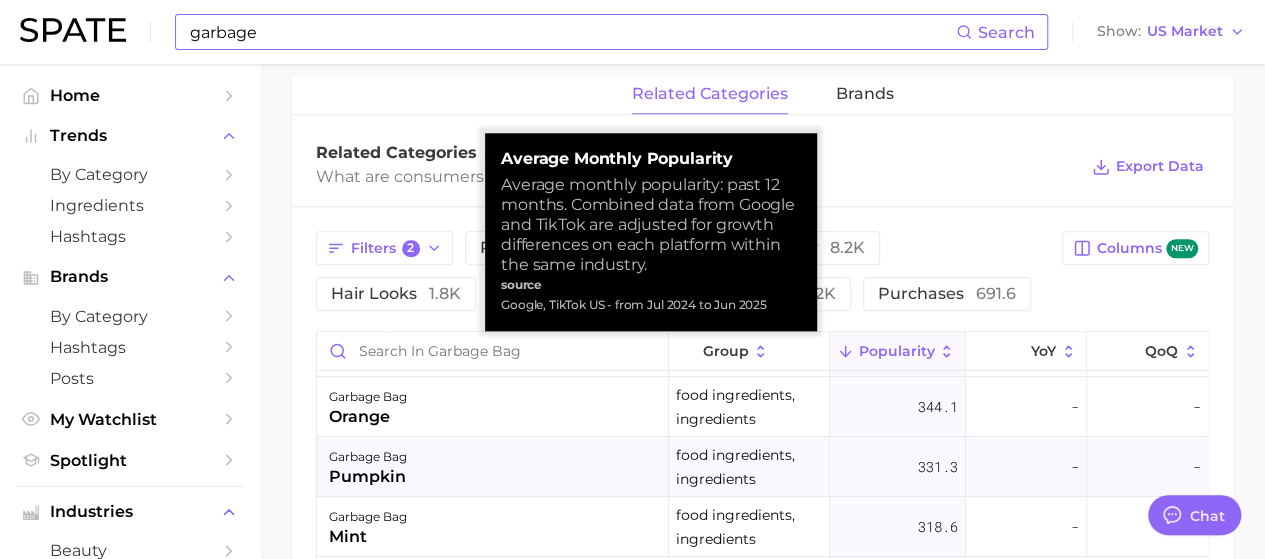 click on "garbage bag pumpkin" at bounding box center (493, 467) 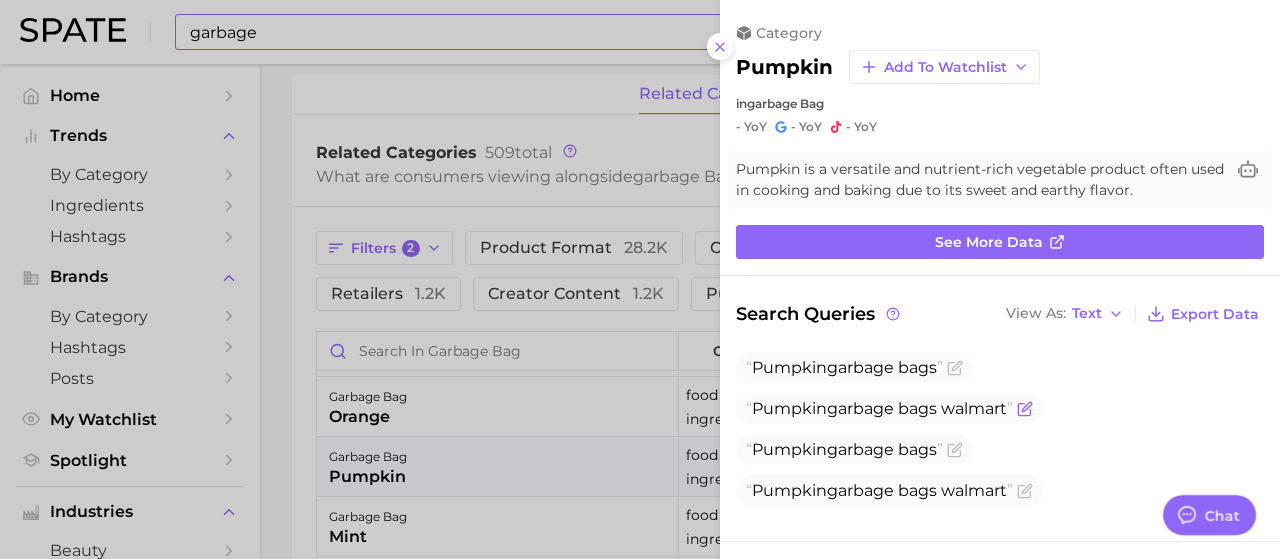 click 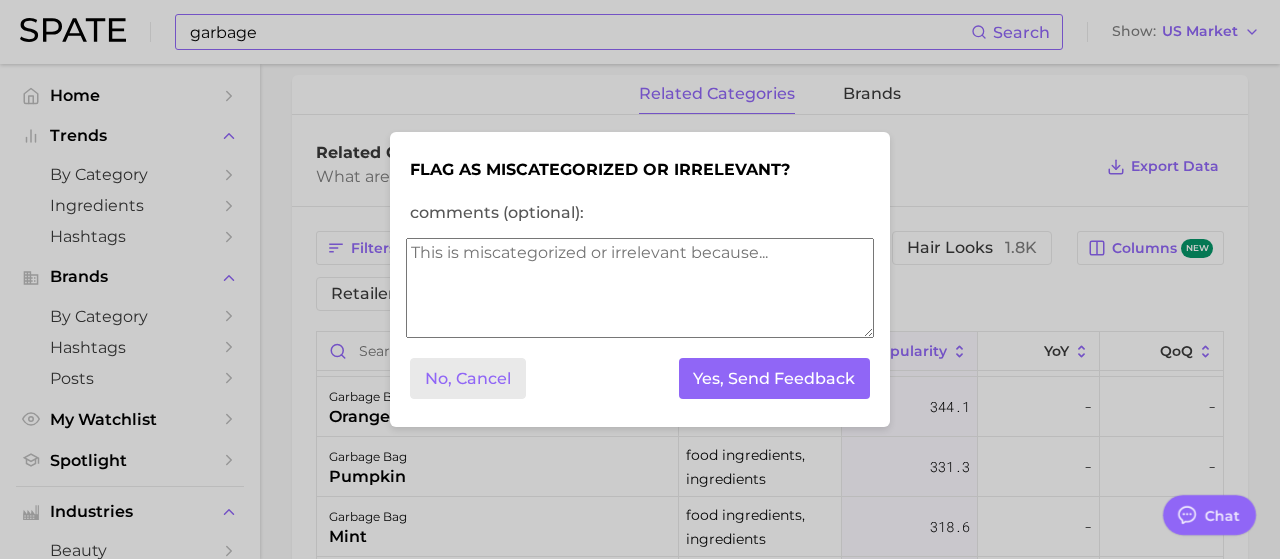 click on "No, Cancel" at bounding box center (468, 378) 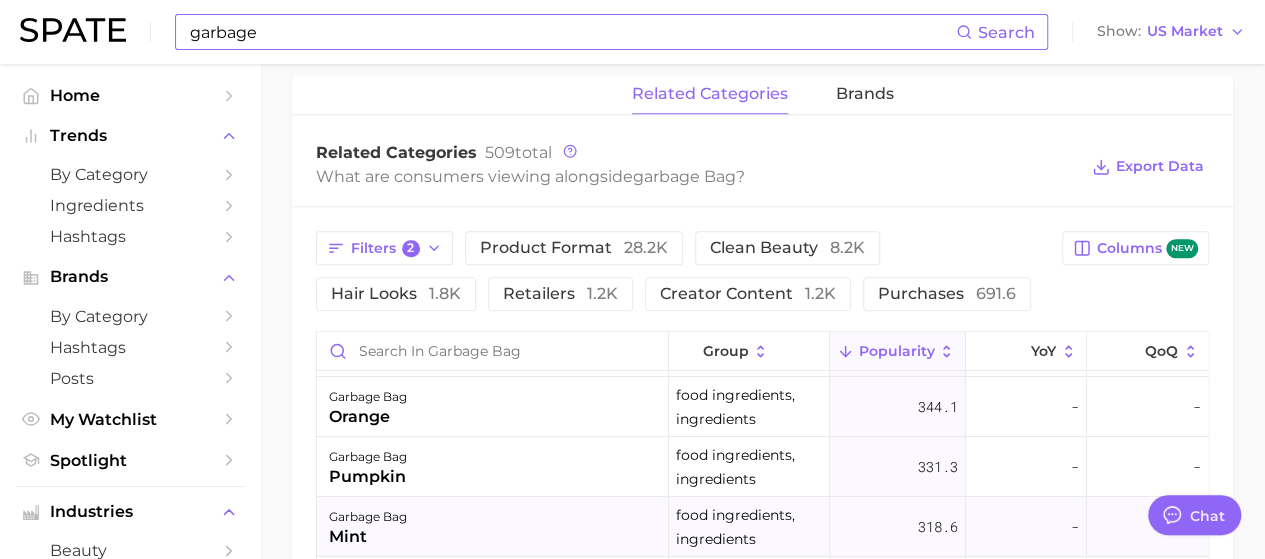 click on "garbage bag mint" at bounding box center (493, 527) 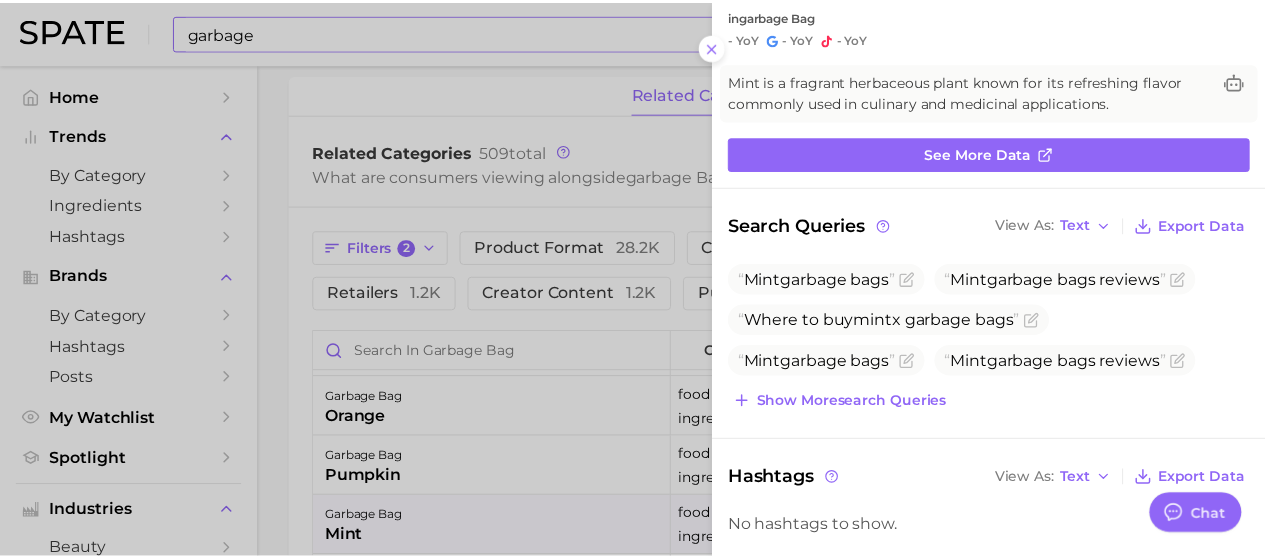scroll, scrollTop: 100, scrollLeft: 0, axis: vertical 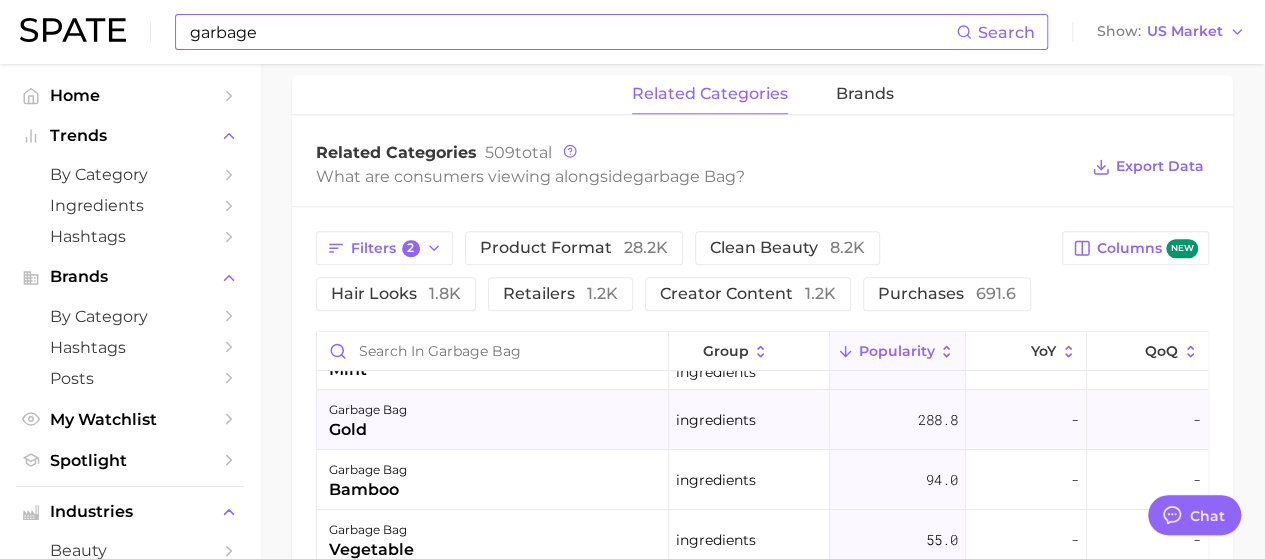 click on "garbage bag gold" at bounding box center [493, 420] 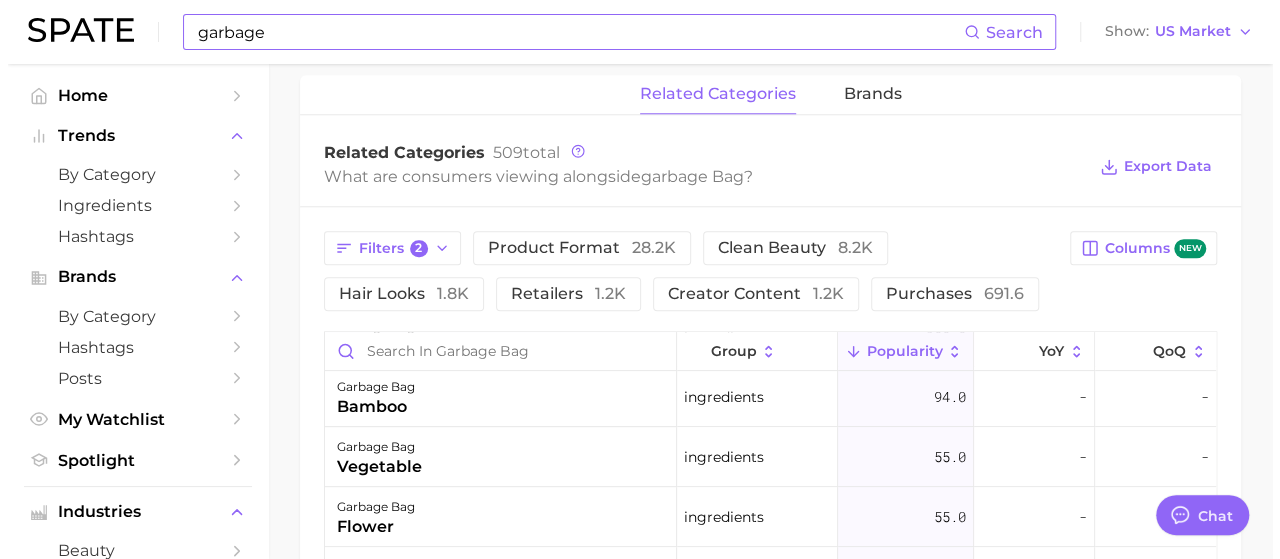 scroll, scrollTop: 364, scrollLeft: 0, axis: vertical 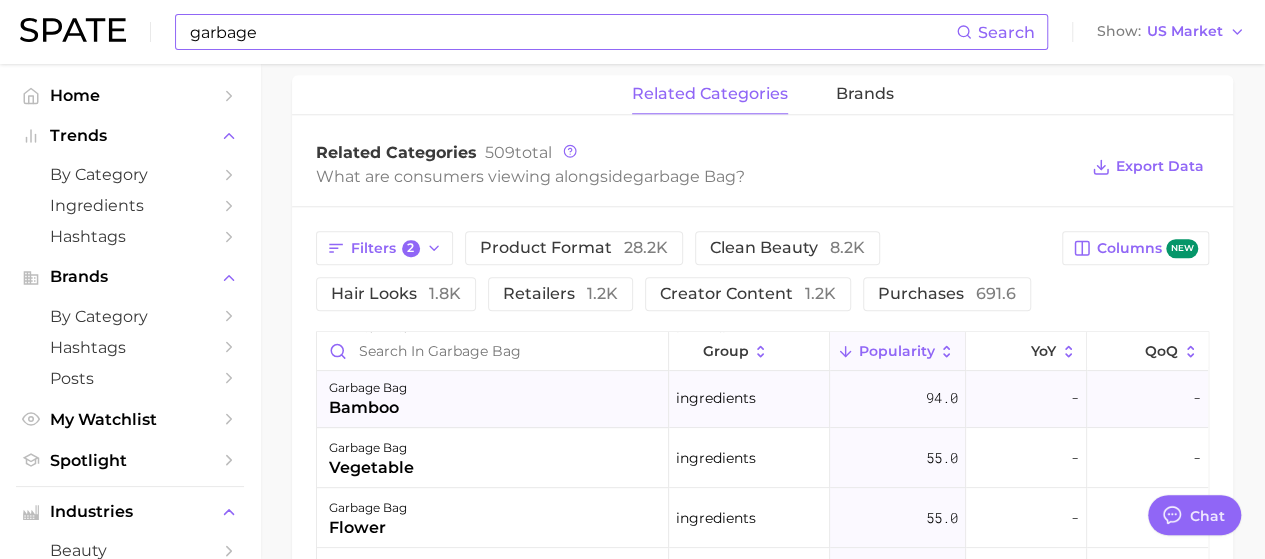 click on "garbage bag bamboo" at bounding box center [493, 398] 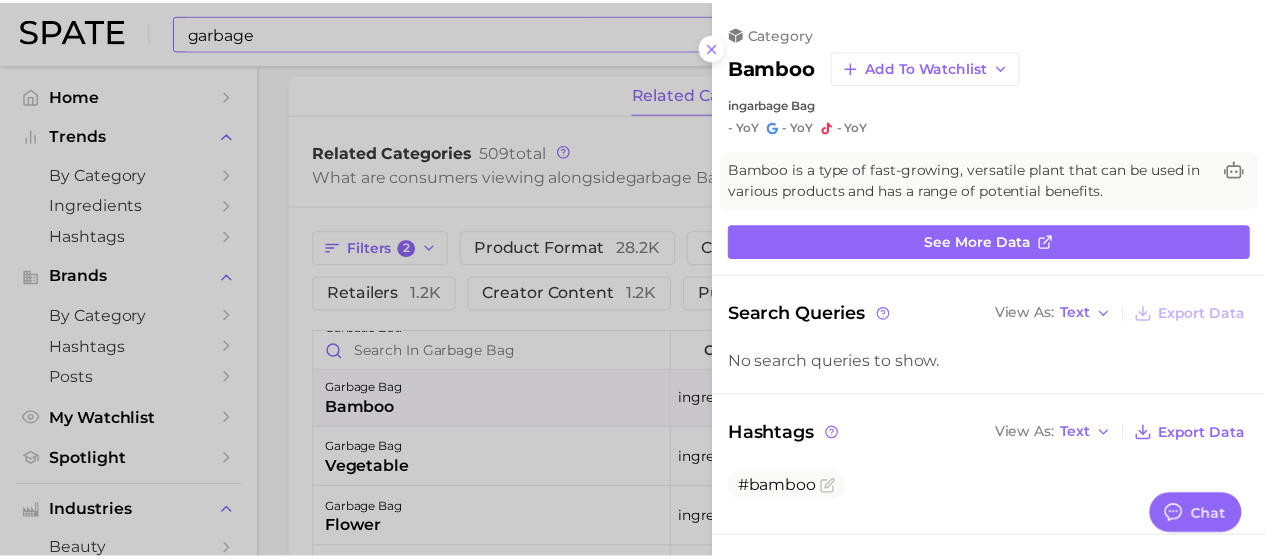 scroll, scrollTop: 0, scrollLeft: 0, axis: both 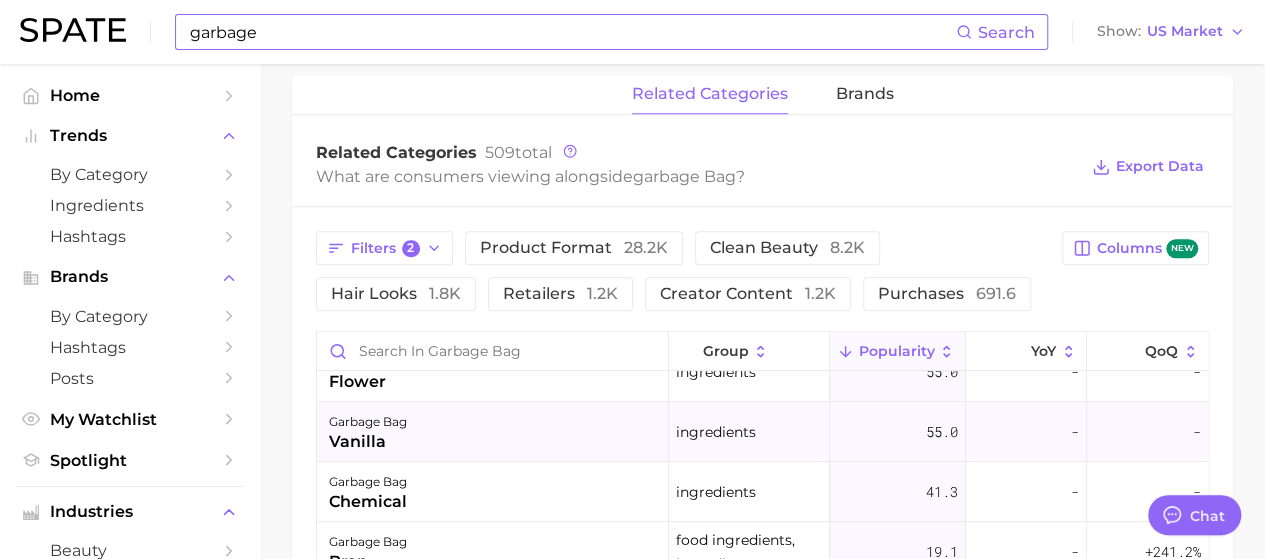 click on "garbage bag vanilla" at bounding box center (493, 432) 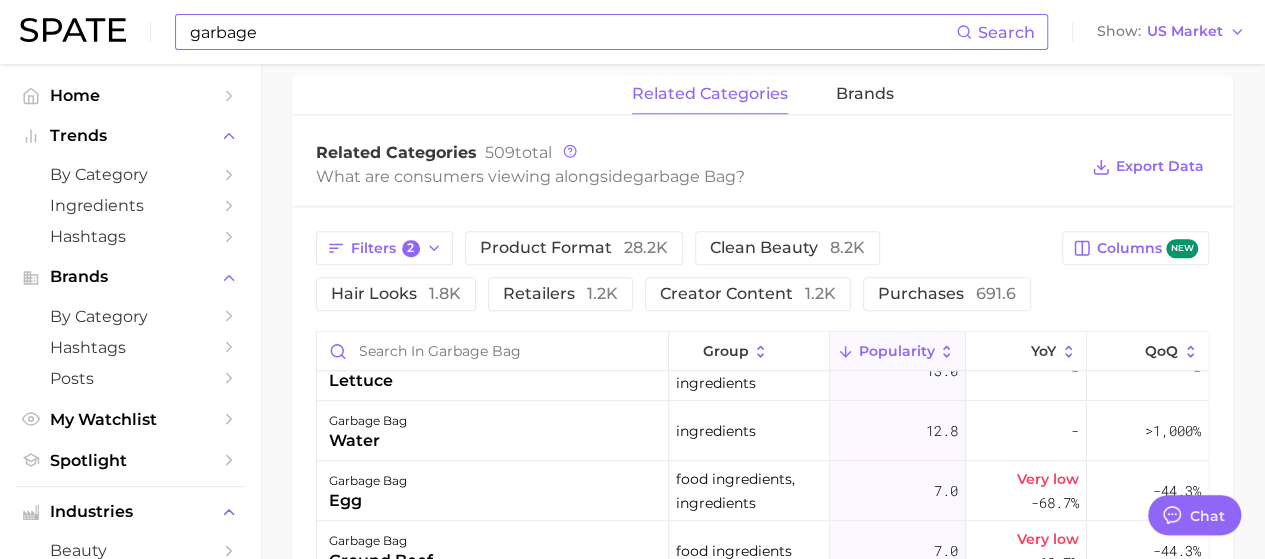 scroll, scrollTop: 753, scrollLeft: 0, axis: vertical 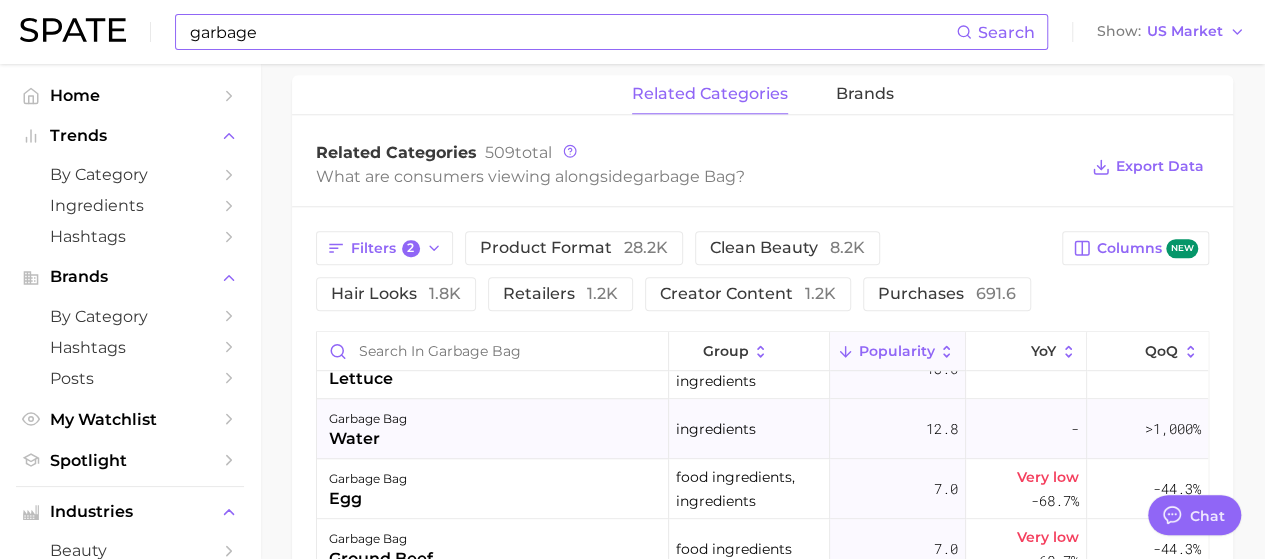 click on ">1,000%" at bounding box center [1173, 428] 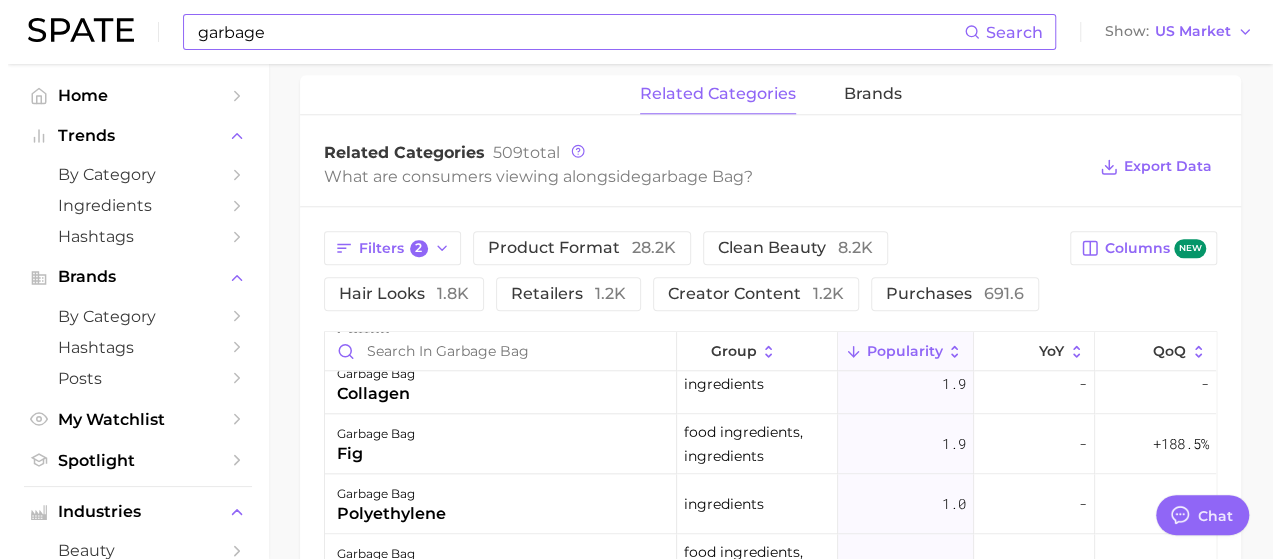 scroll, scrollTop: 1039, scrollLeft: 0, axis: vertical 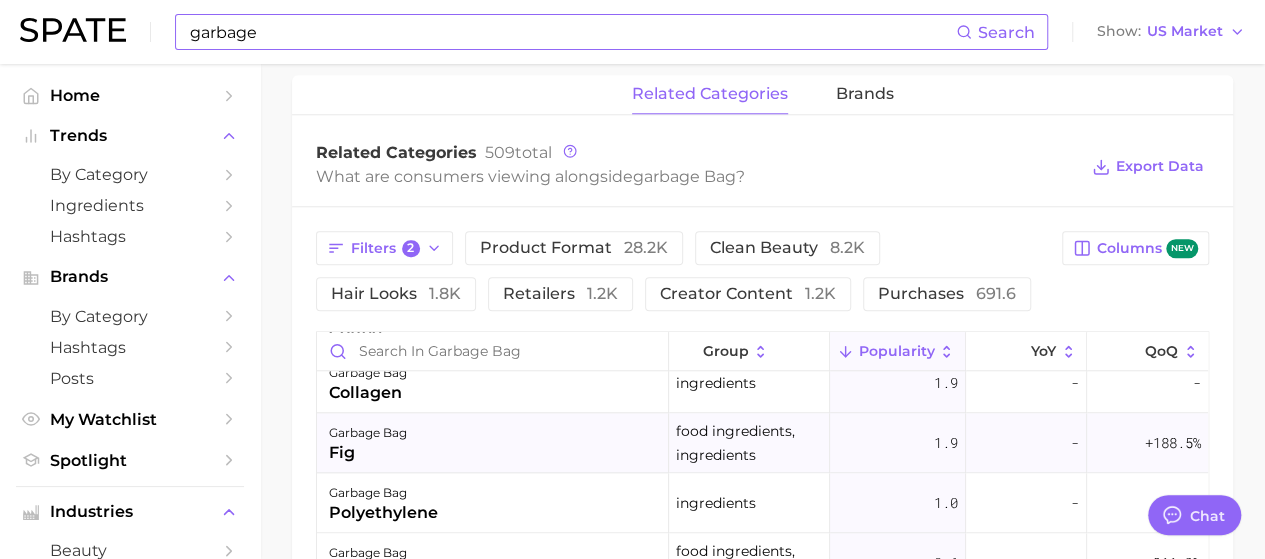 click on "garbage bag fig" at bounding box center [493, 443] 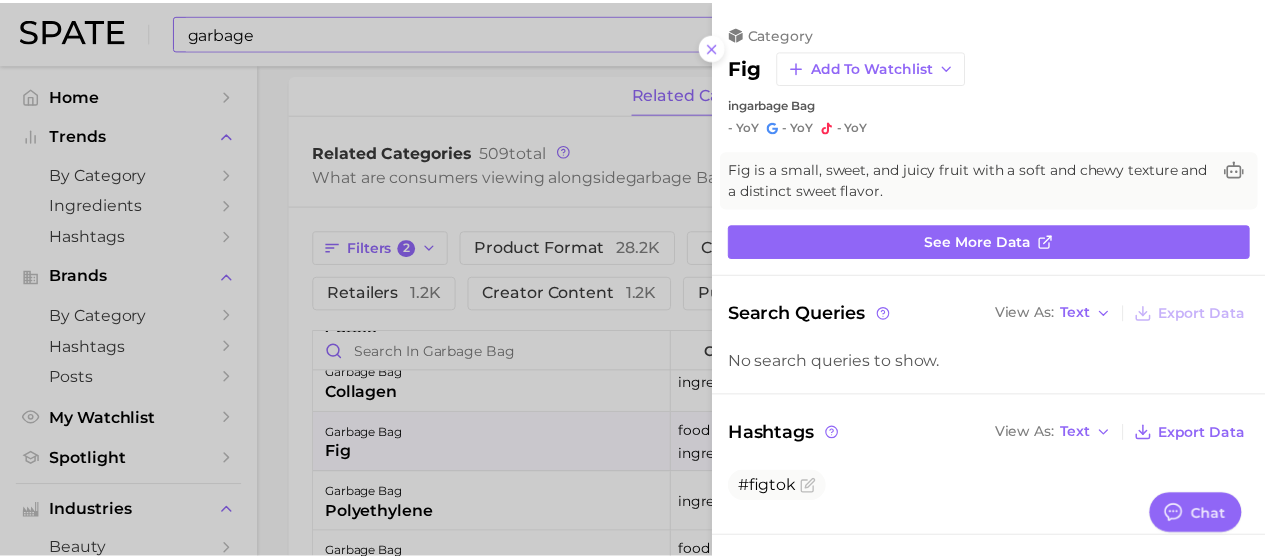 scroll, scrollTop: 0, scrollLeft: 0, axis: both 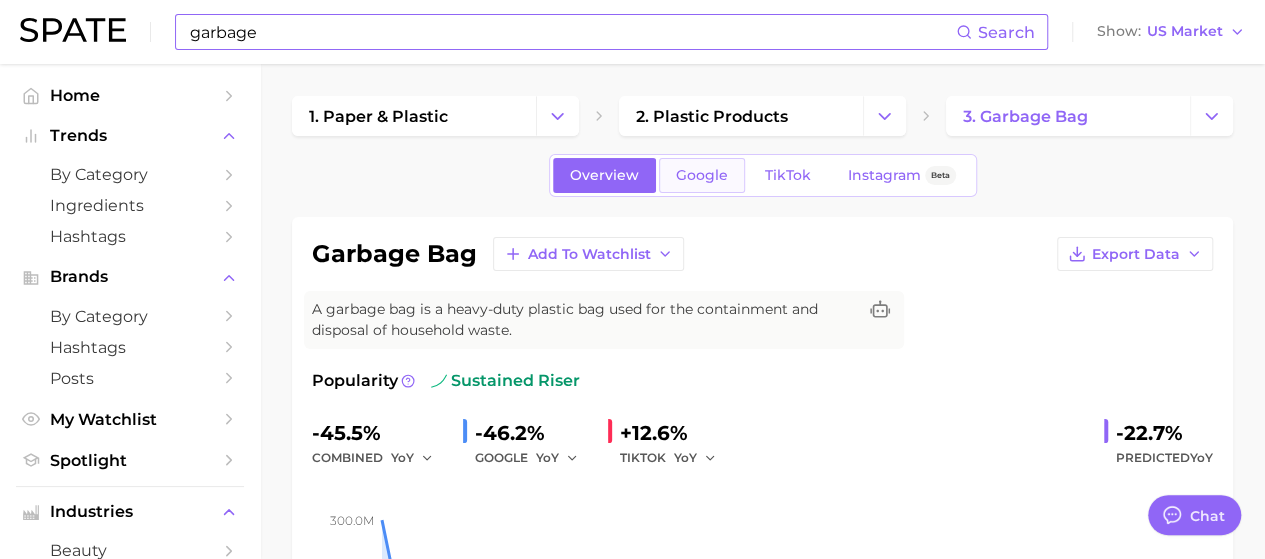 click on "Google" at bounding box center (702, 175) 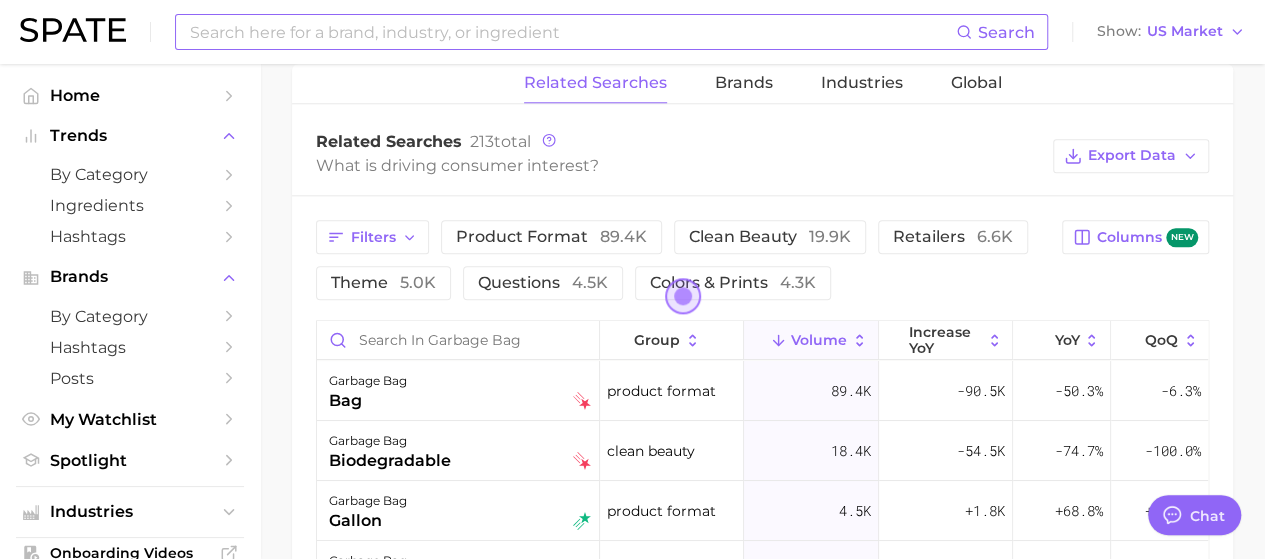scroll, scrollTop: 1006, scrollLeft: 0, axis: vertical 